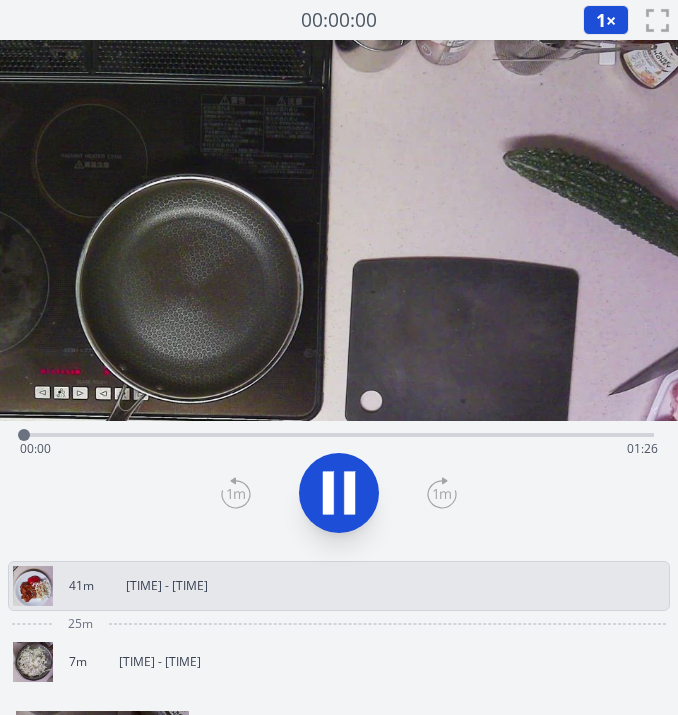 scroll, scrollTop: 0, scrollLeft: 0, axis: both 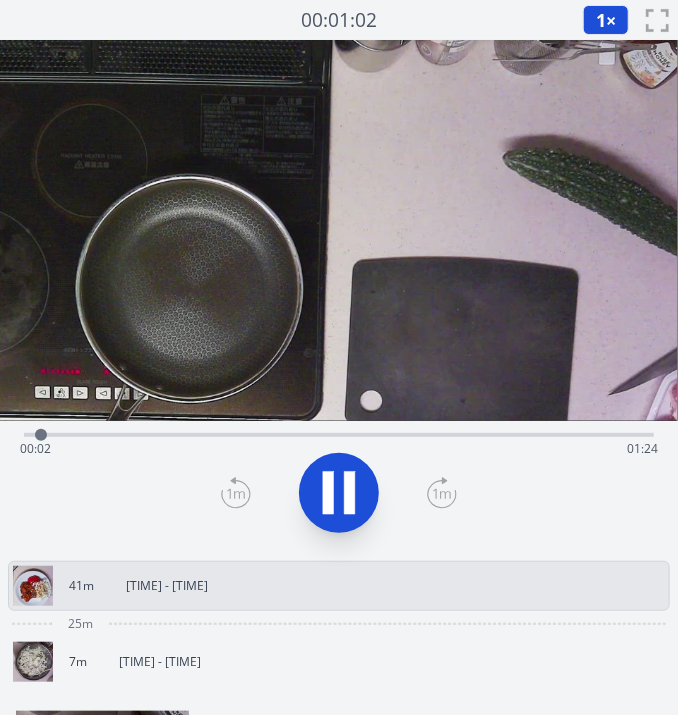 click on "7m
21:23
- 21:30" at bounding box center [331, 662] 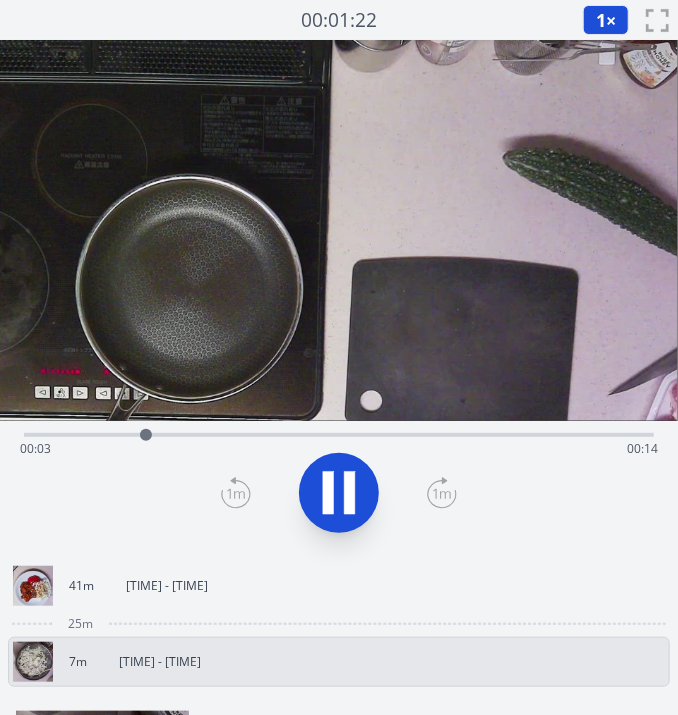 click on "41m
20:16
- 20:57" at bounding box center [331, 586] 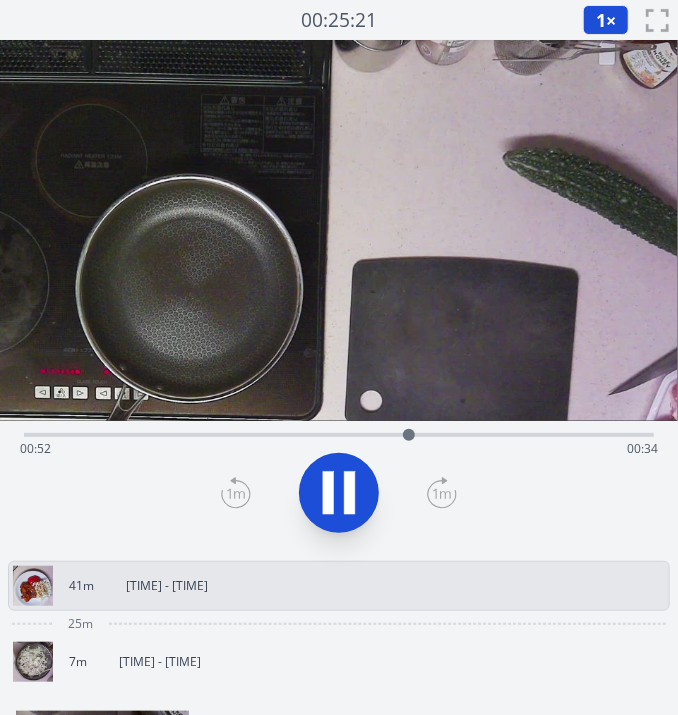 click on "Tue, 5th Aug 2025
Cooking time
20:16
- 21:30
1h 14m
42% active" at bounding box center [339, 789] 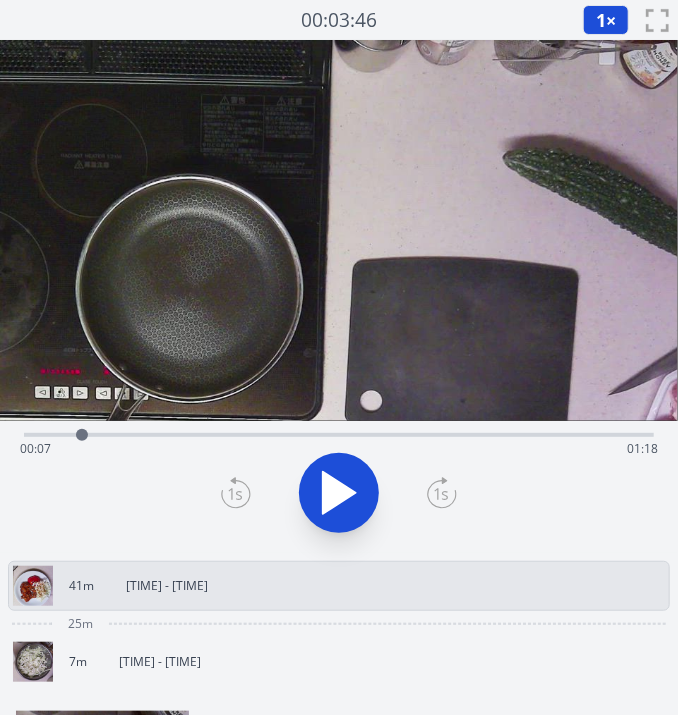 drag, startPoint x: 430, startPoint y: 434, endPoint x: 82, endPoint y: 421, distance: 348.24274 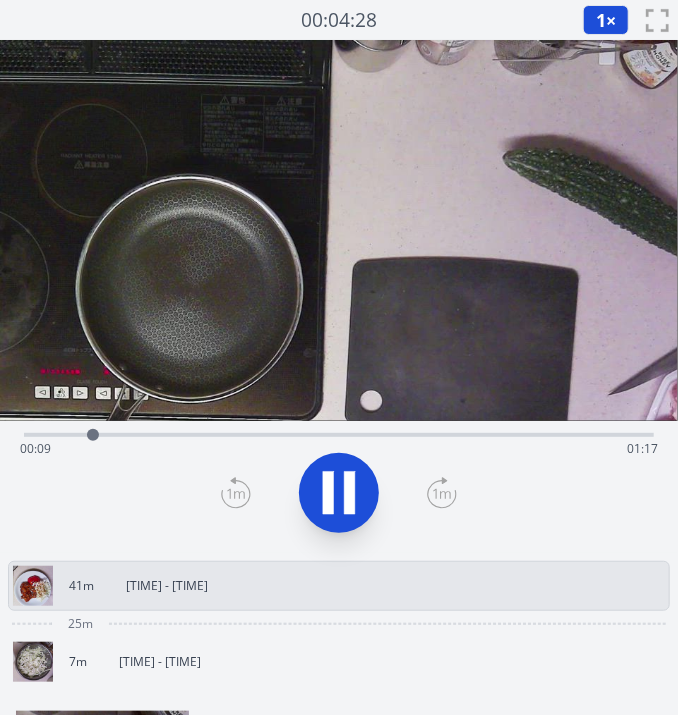 click at bounding box center [339, 493] 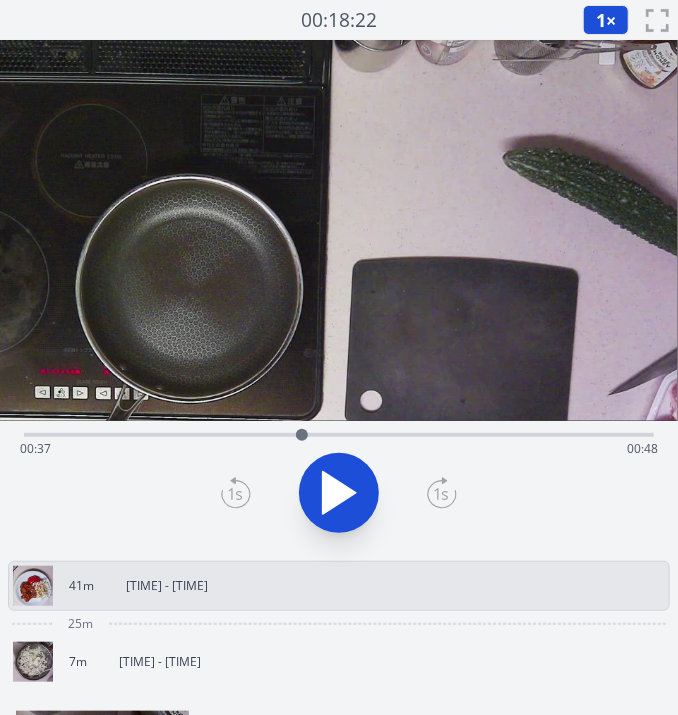 drag, startPoint x: 118, startPoint y: 437, endPoint x: 302, endPoint y: 431, distance: 184.0978 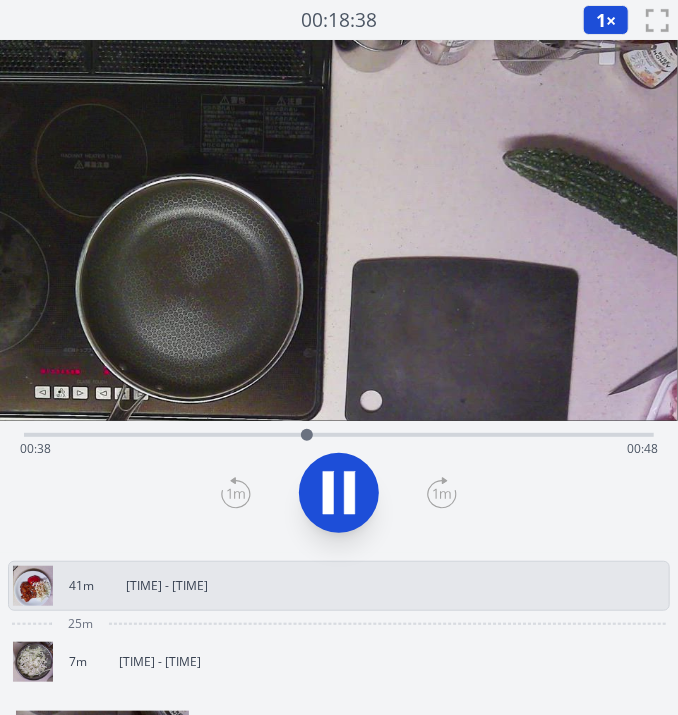 click 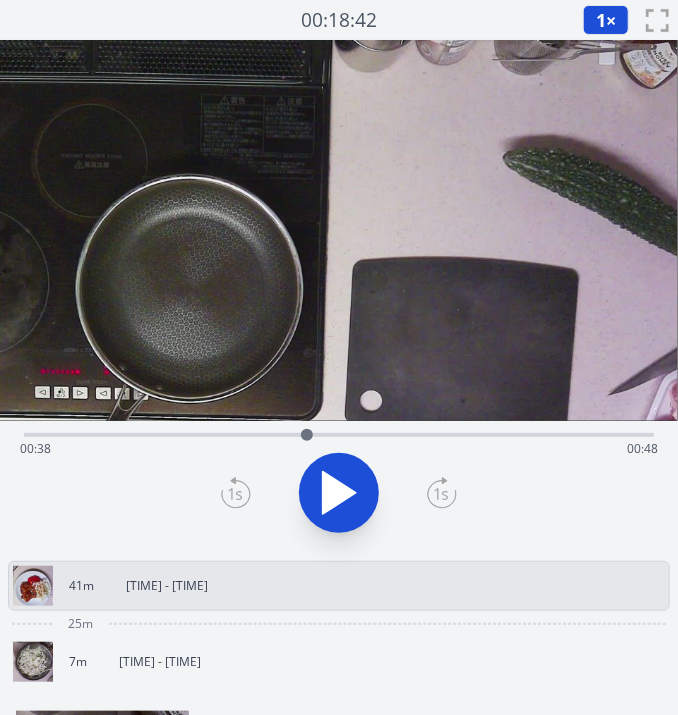 click at bounding box center (307, 435) 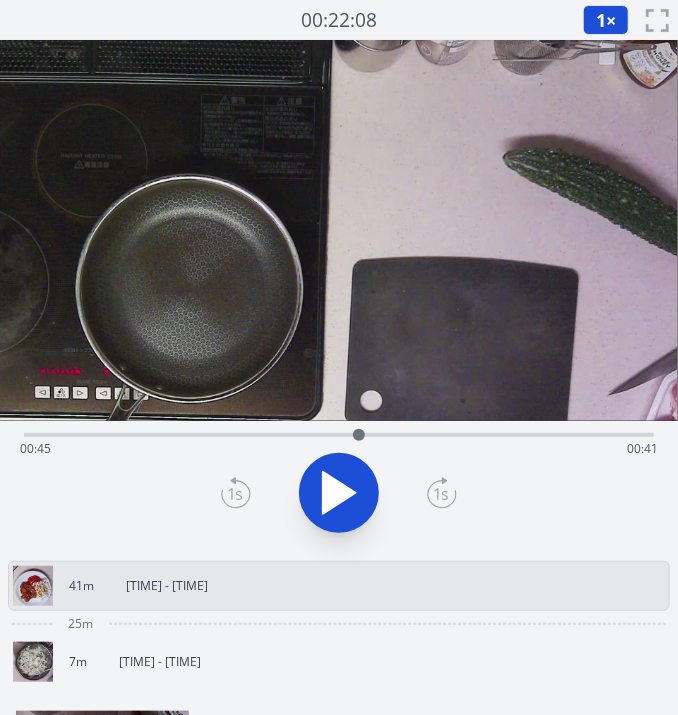 drag, startPoint x: 312, startPoint y: 430, endPoint x: 359, endPoint y: 437, distance: 47.518417 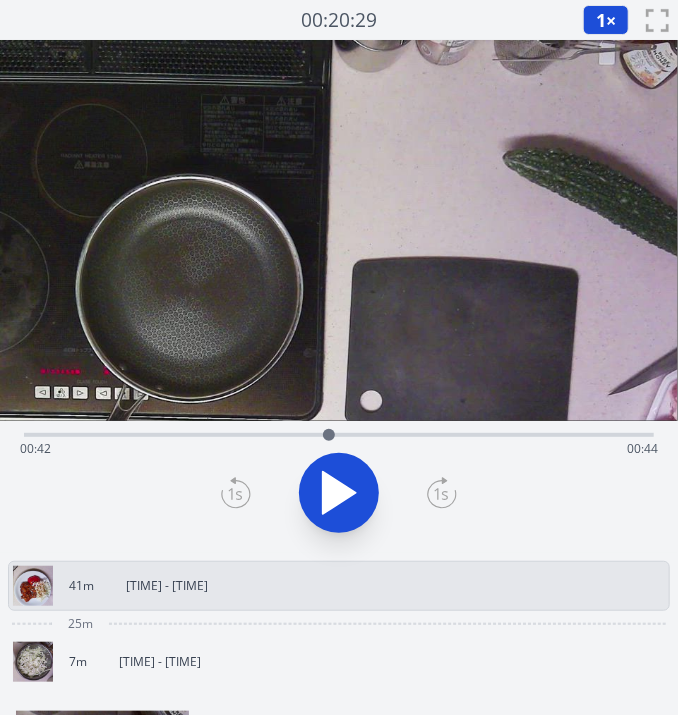 drag, startPoint x: 370, startPoint y: 429, endPoint x: 327, endPoint y: 436, distance: 43.56604 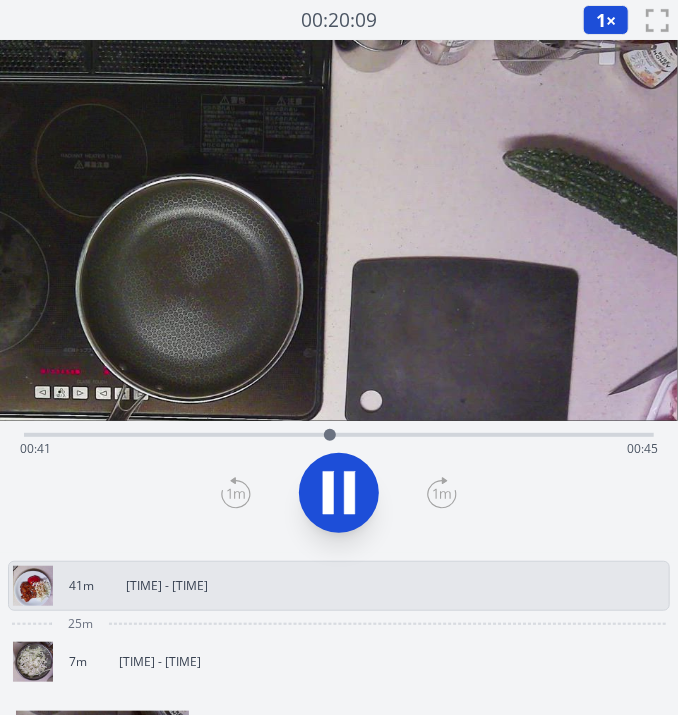 click 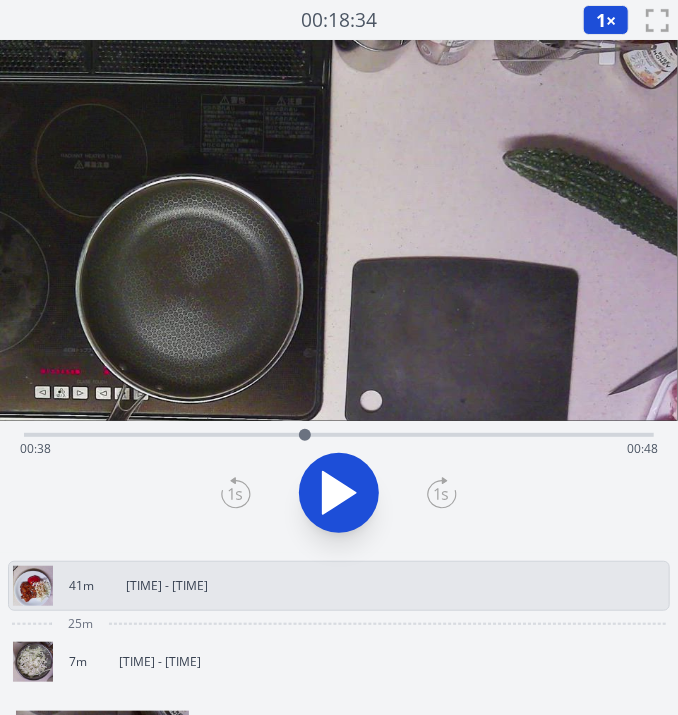 drag, startPoint x: 326, startPoint y: 436, endPoint x: 305, endPoint y: 433, distance: 21.213203 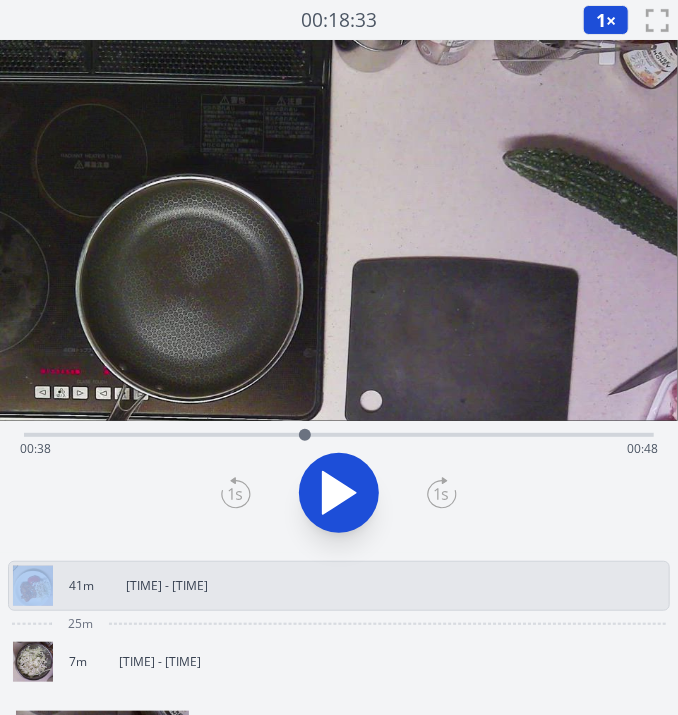 click 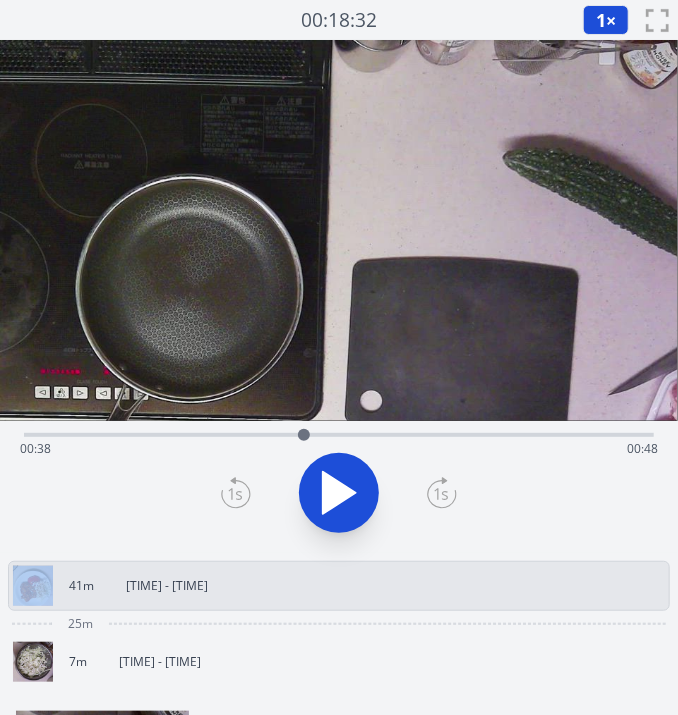 click 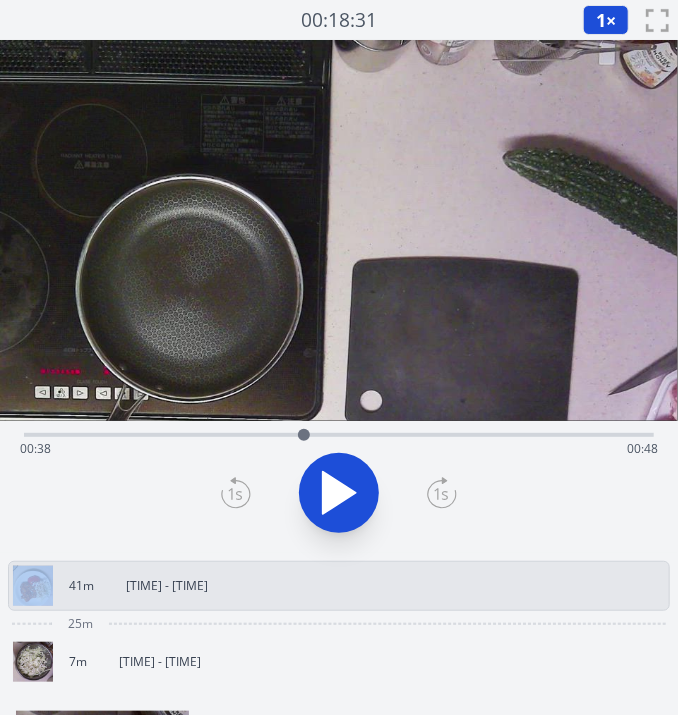 click 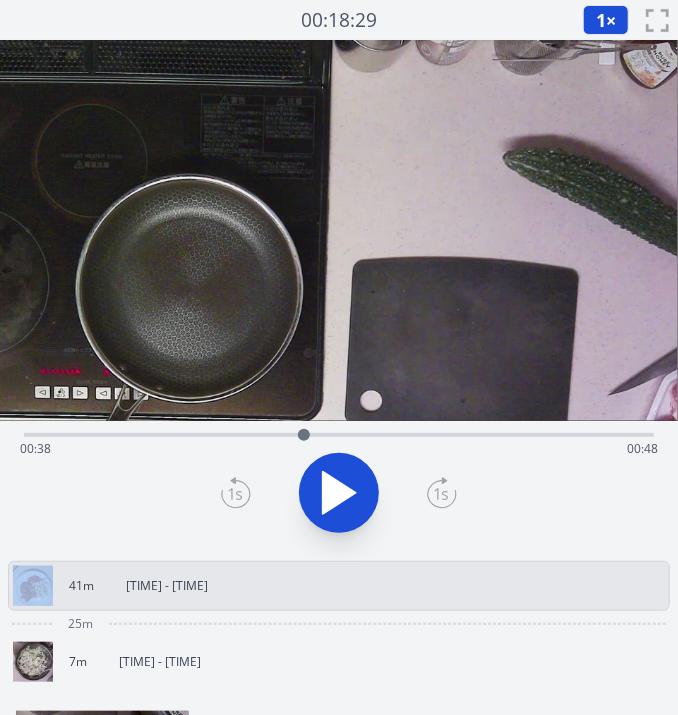 click 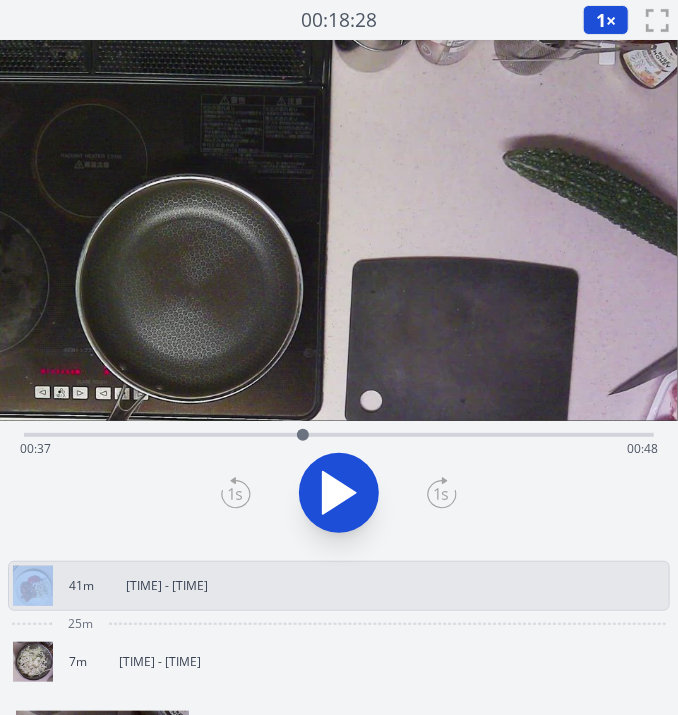 click 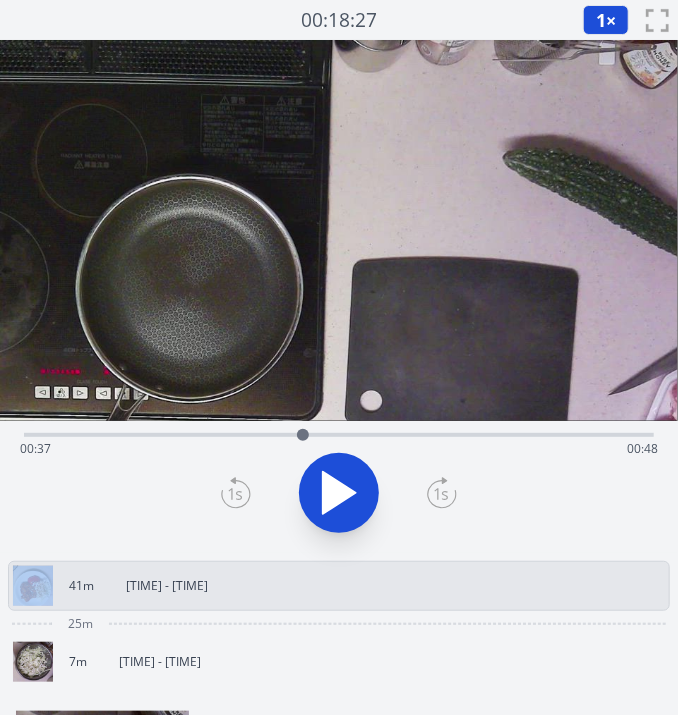 click 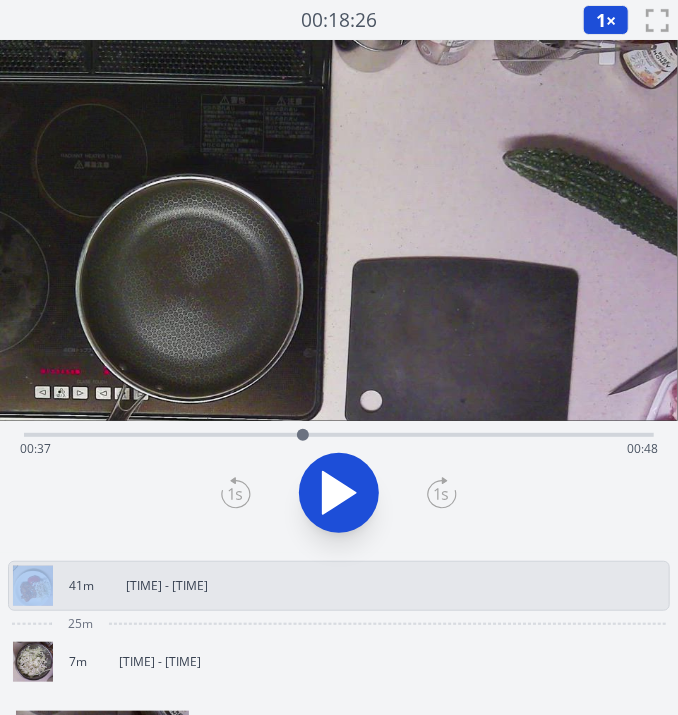 click 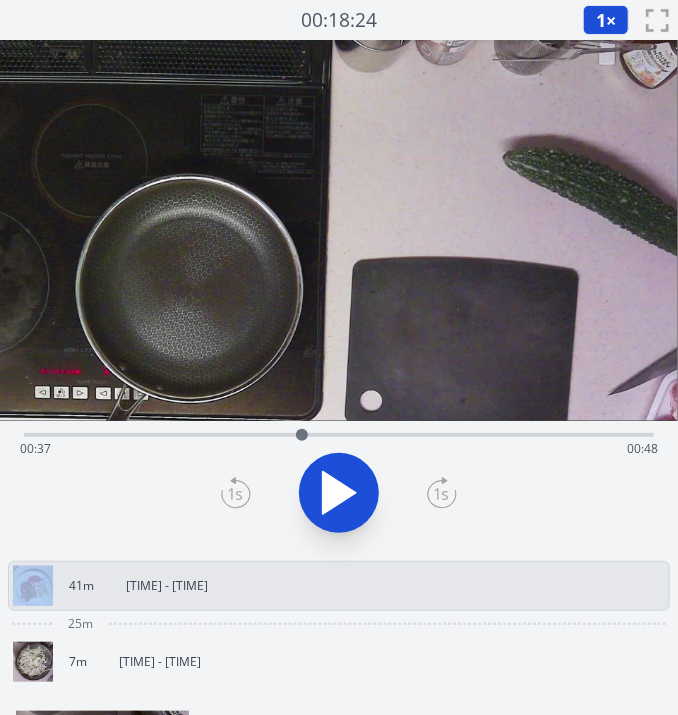 click 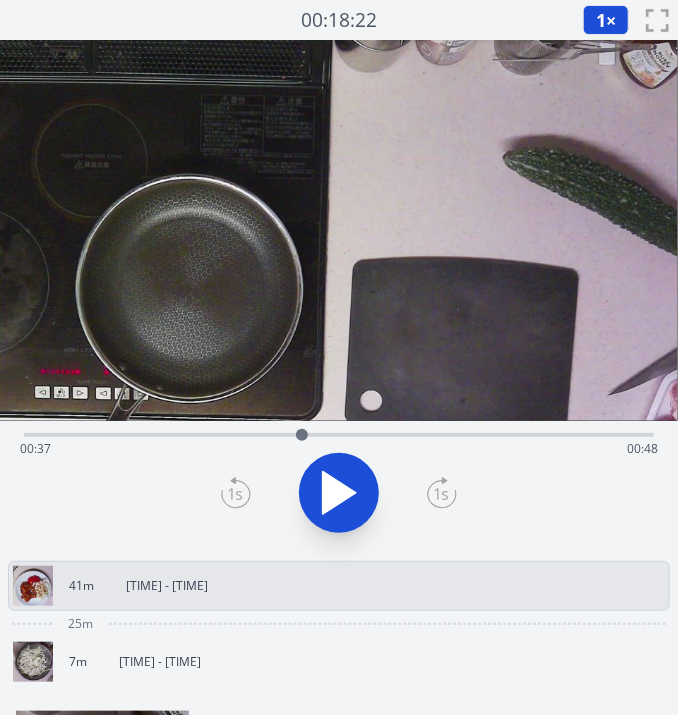 click 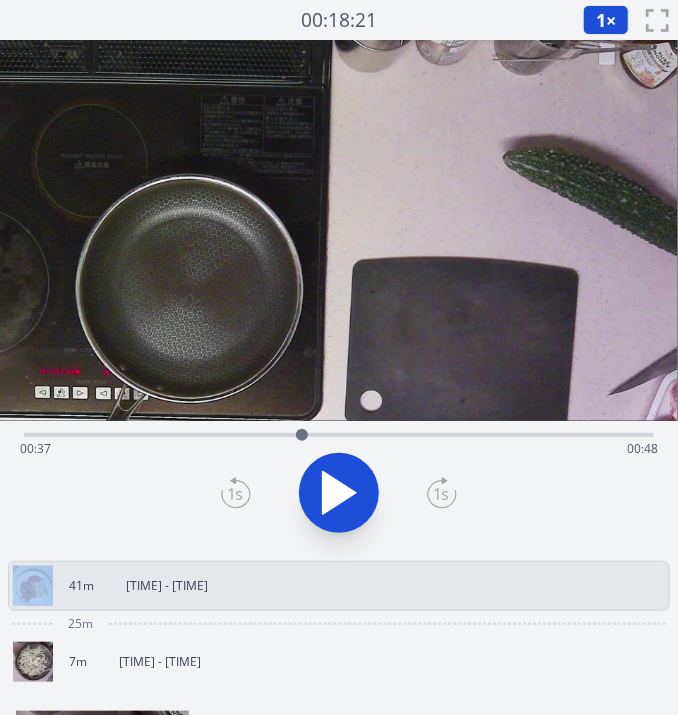 click 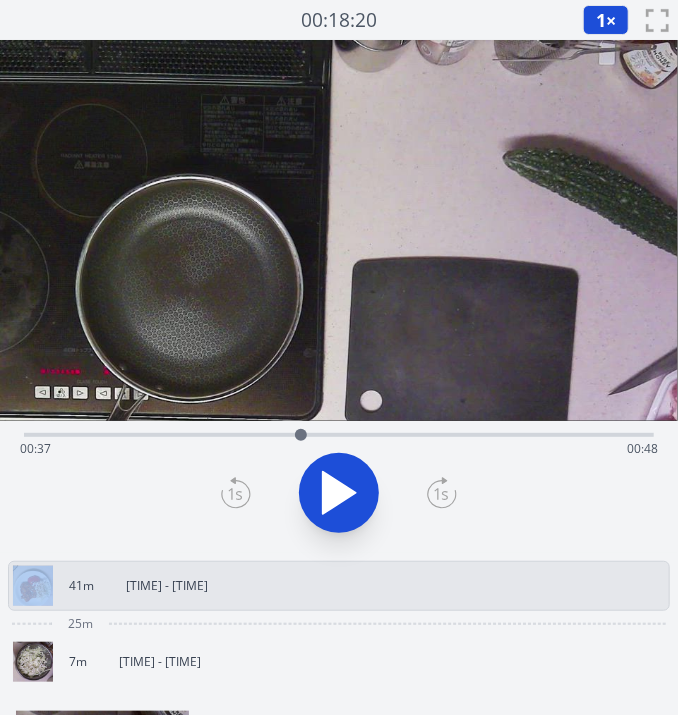 click 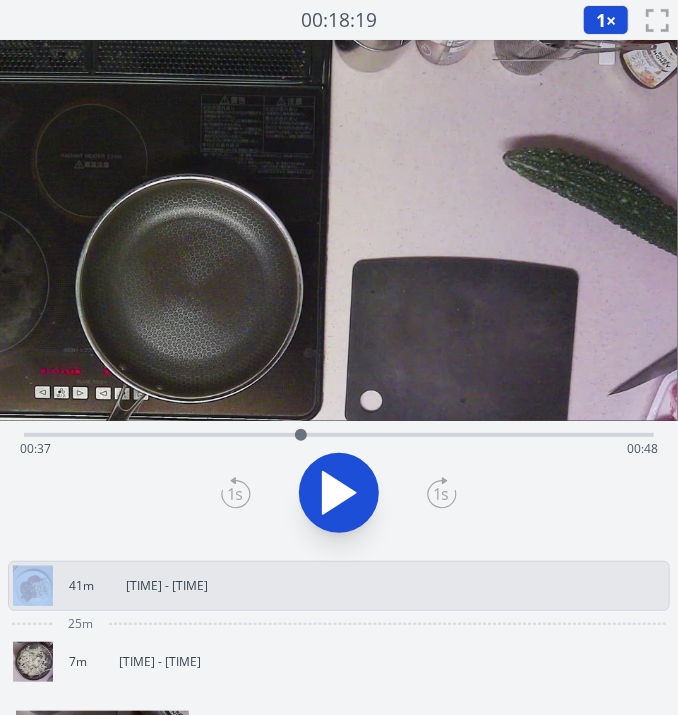 click 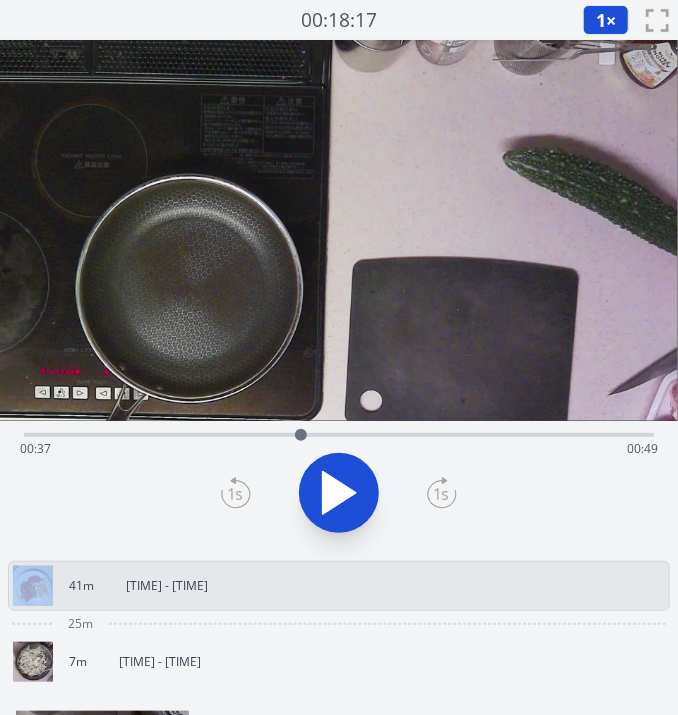 click 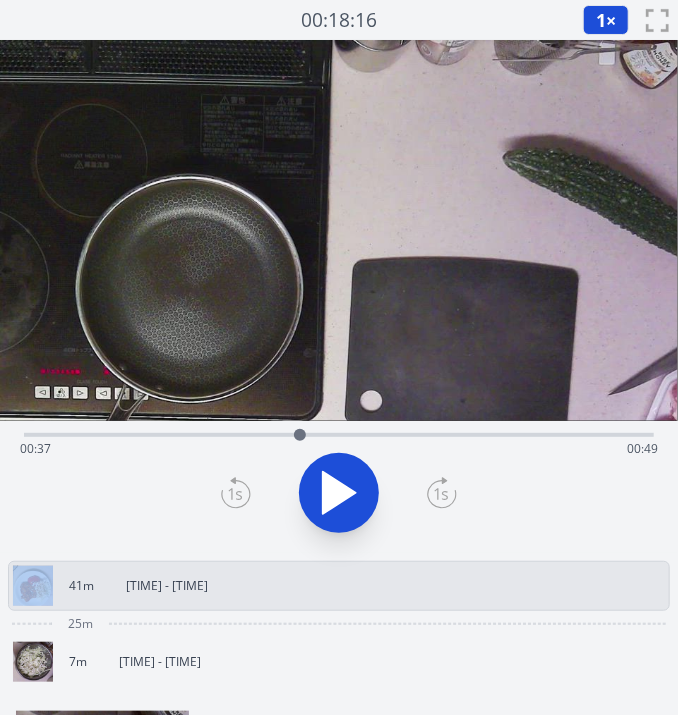 click 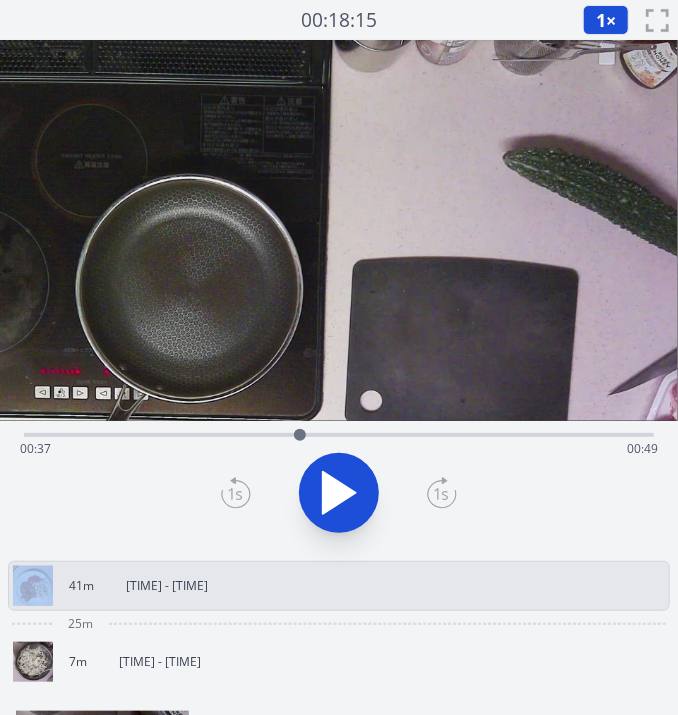 click 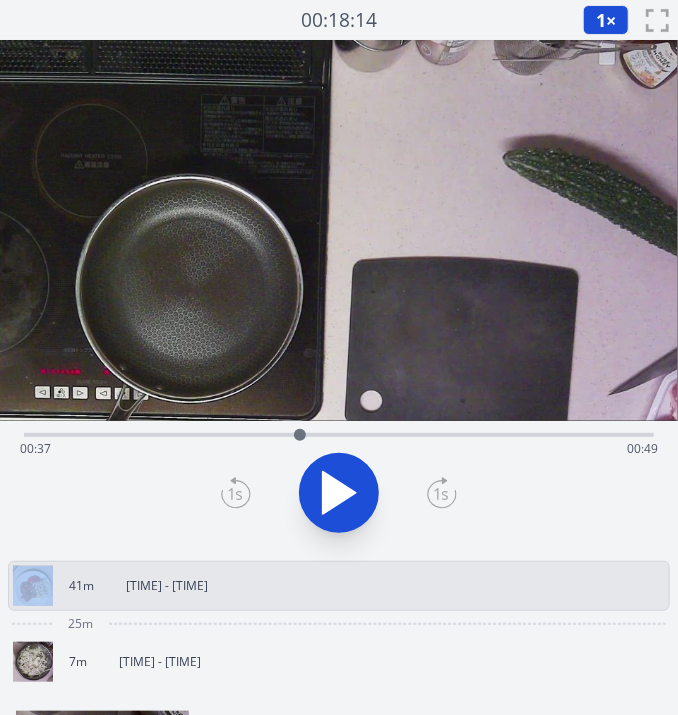 click 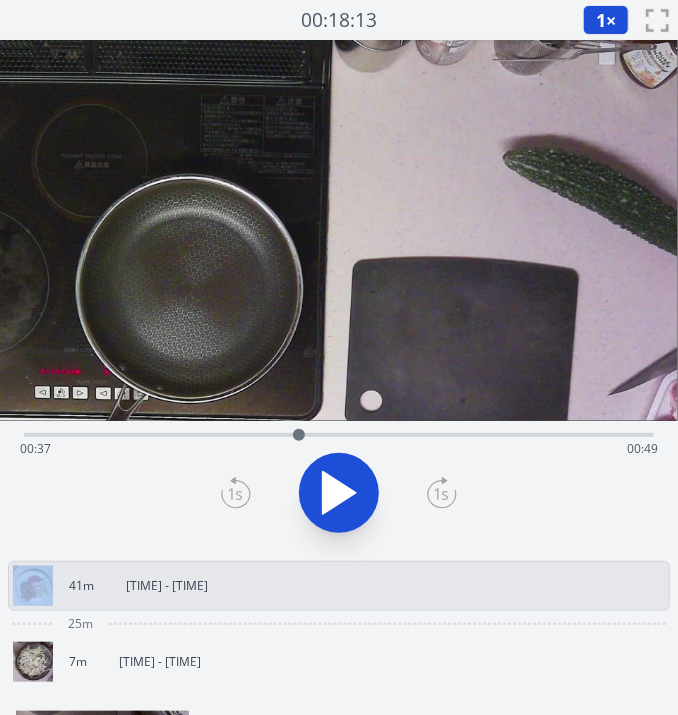 drag, startPoint x: 235, startPoint y: 487, endPoint x: 329, endPoint y: 497, distance: 94.53042 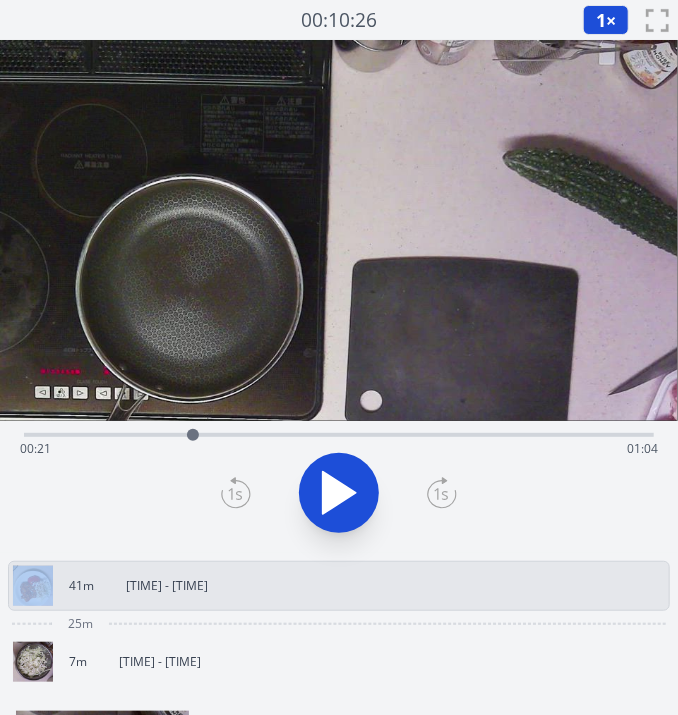 drag, startPoint x: 477, startPoint y: 435, endPoint x: 196, endPoint y: 430, distance: 281.0445 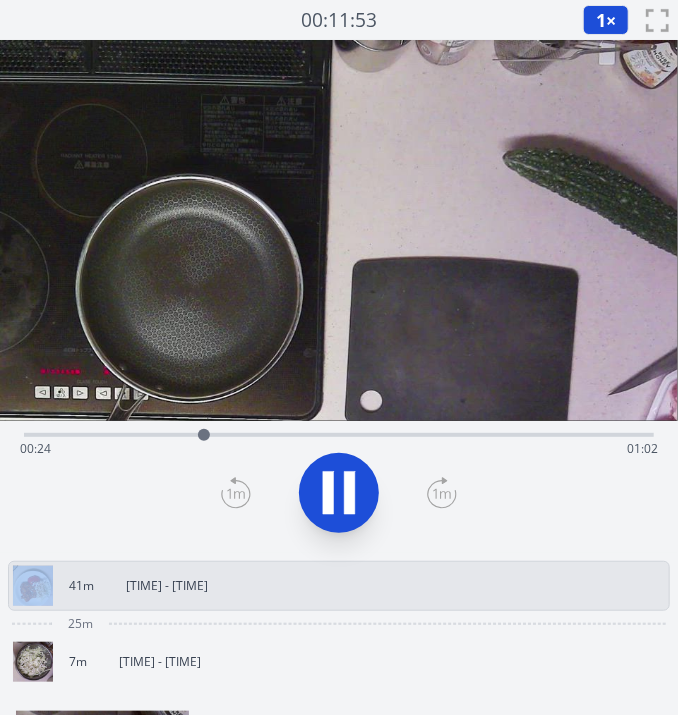 click 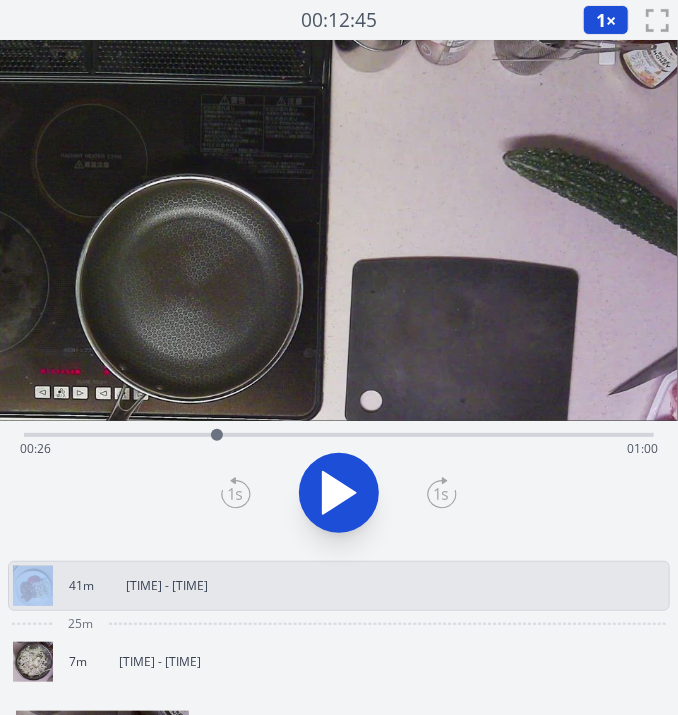 drag, startPoint x: 199, startPoint y: 435, endPoint x: 217, endPoint y: 429, distance: 18.973665 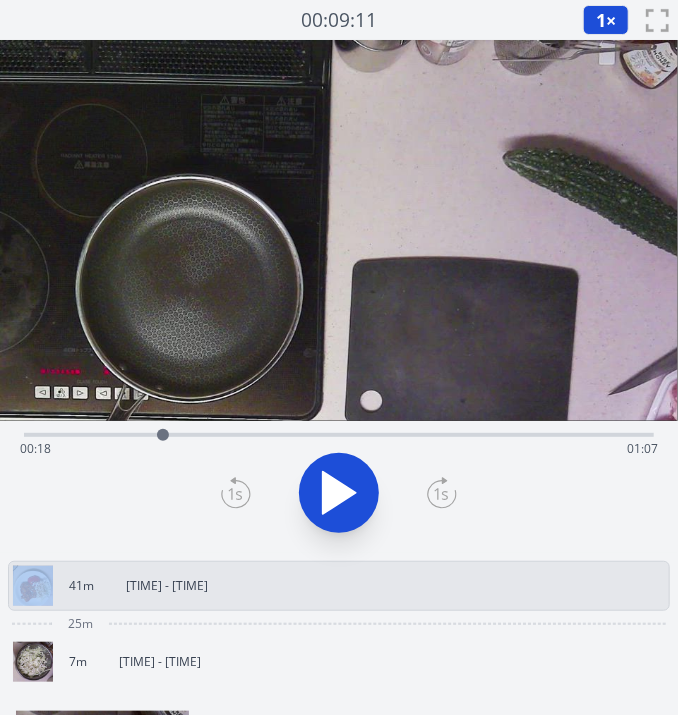 drag, startPoint x: 217, startPoint y: 429, endPoint x: 163, endPoint y: 436, distance: 54.451813 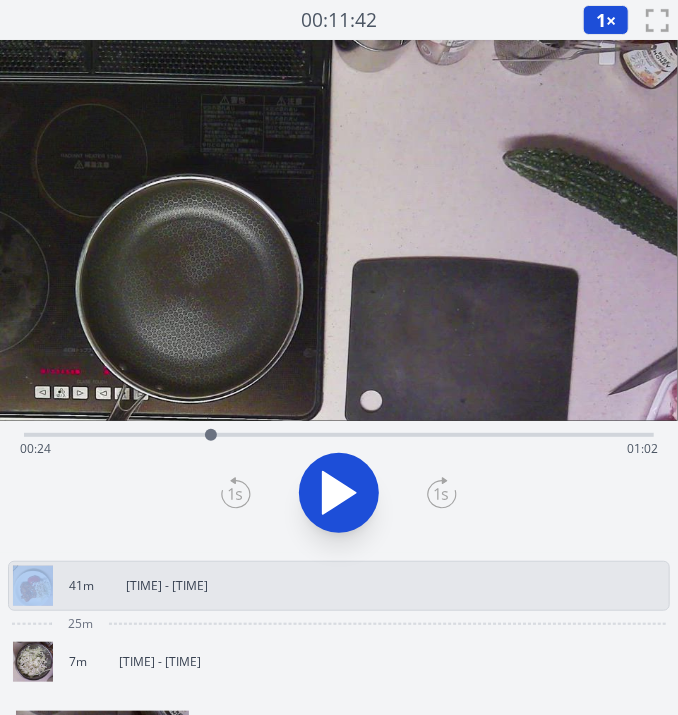 drag, startPoint x: 163, startPoint y: 436, endPoint x: 211, endPoint y: 427, distance: 48.83646 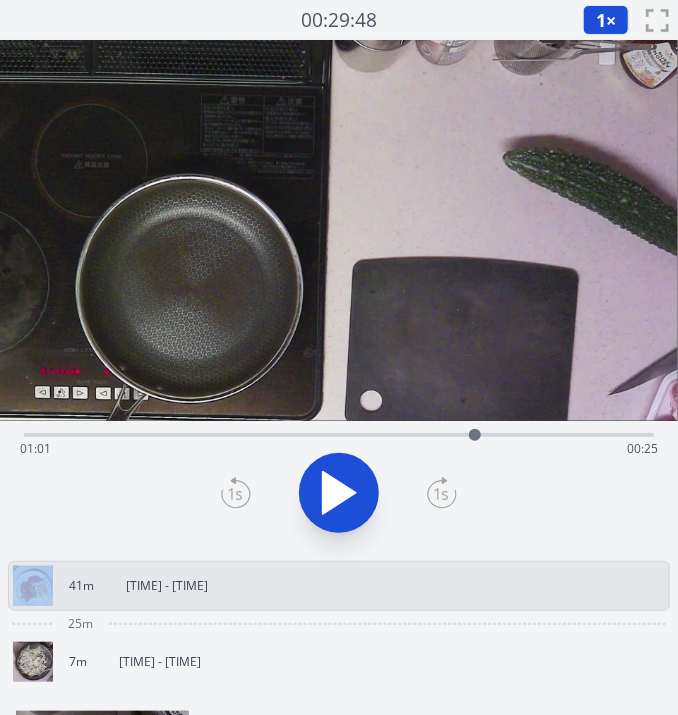 drag, startPoint x: 211, startPoint y: 427, endPoint x: 475, endPoint y: 417, distance: 264.18933 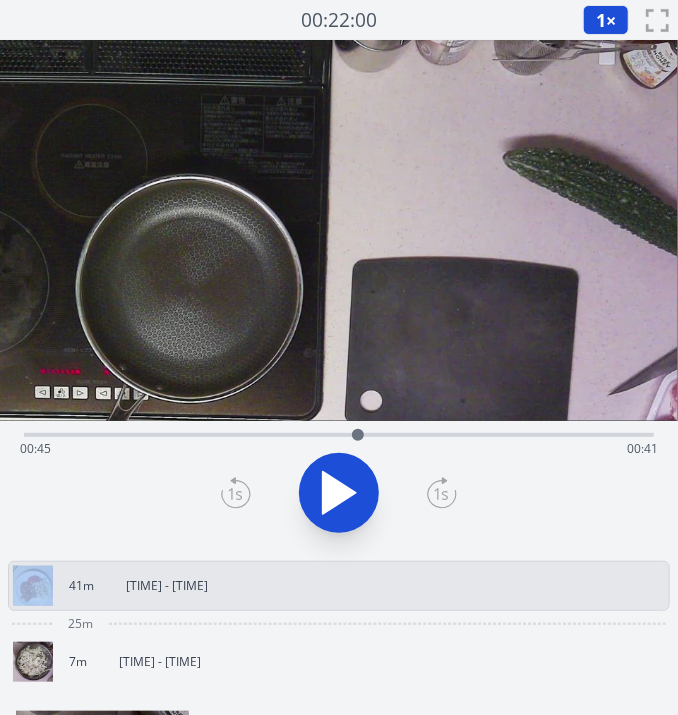 drag, startPoint x: 476, startPoint y: 436, endPoint x: 358, endPoint y: 430, distance: 118.15244 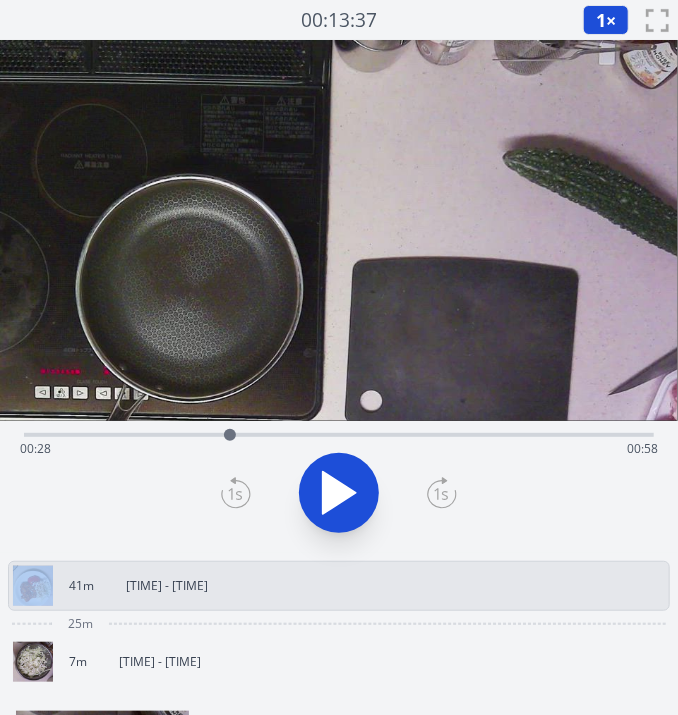 drag, startPoint x: 364, startPoint y: 433, endPoint x: 230, endPoint y: 435, distance: 134.01492 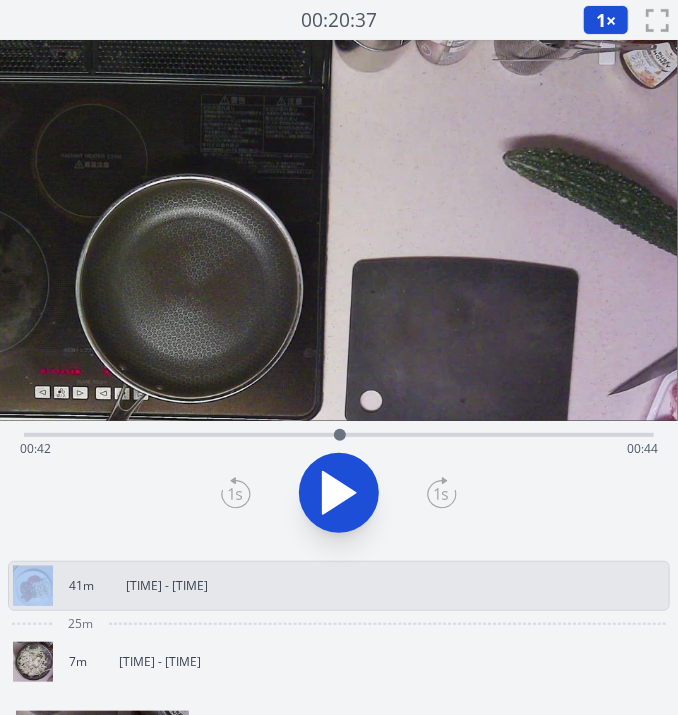 drag, startPoint x: 235, startPoint y: 435, endPoint x: 342, endPoint y: 424, distance: 107.563934 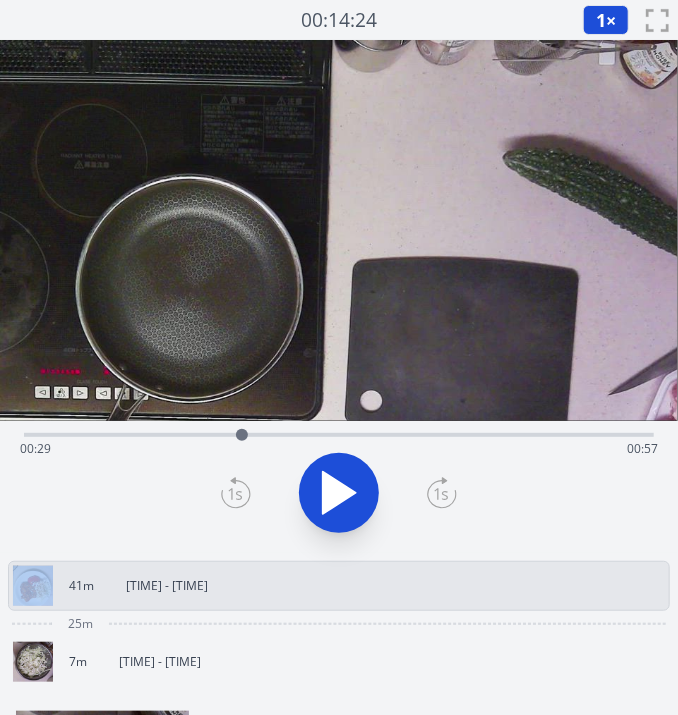 drag, startPoint x: 341, startPoint y: 431, endPoint x: 242, endPoint y: 433, distance: 99.0202 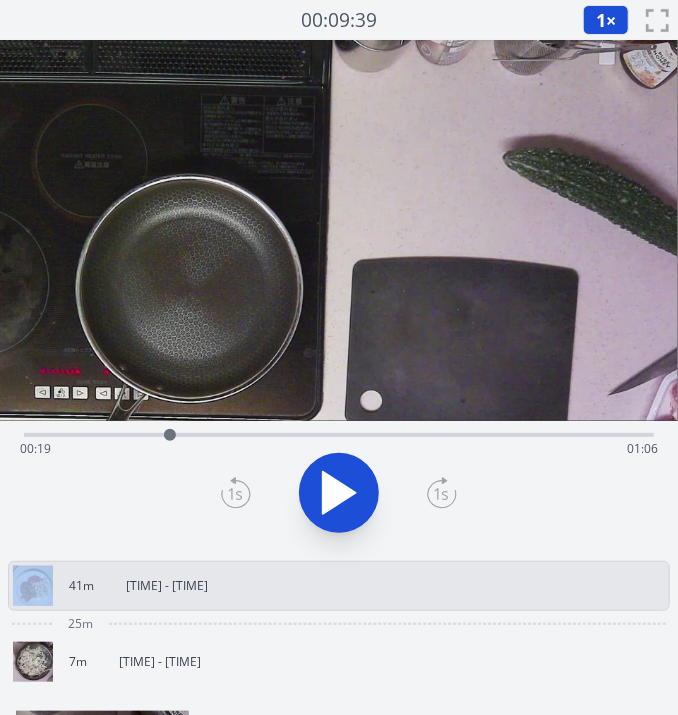 drag, startPoint x: 242, startPoint y: 437, endPoint x: 170, endPoint y: 423, distance: 73.34848 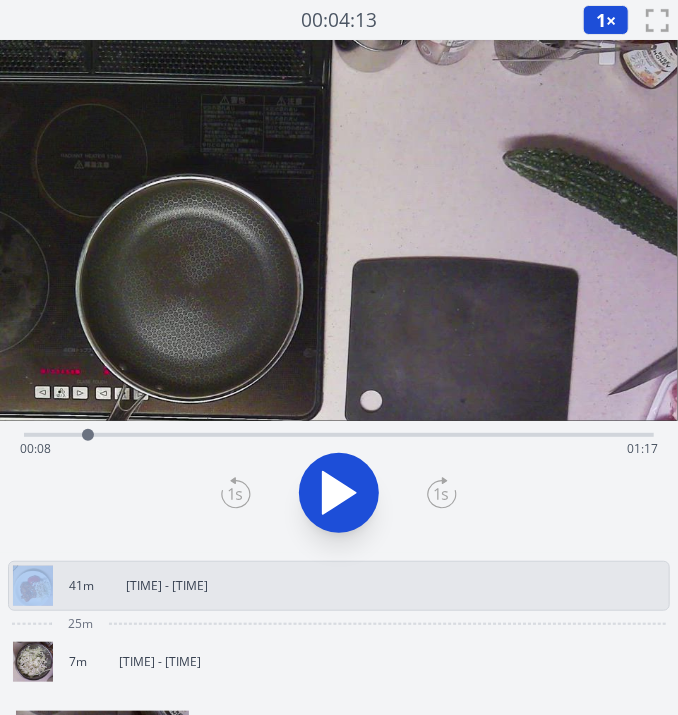 drag, startPoint x: 173, startPoint y: 434, endPoint x: 88, endPoint y: 432, distance: 85.02353 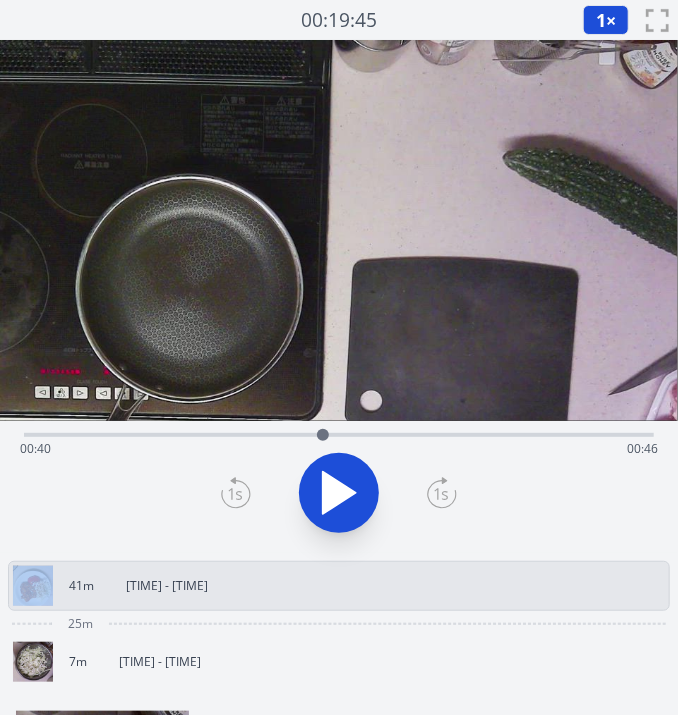 drag, startPoint x: 85, startPoint y: 432, endPoint x: 323, endPoint y: 434, distance: 238.0084 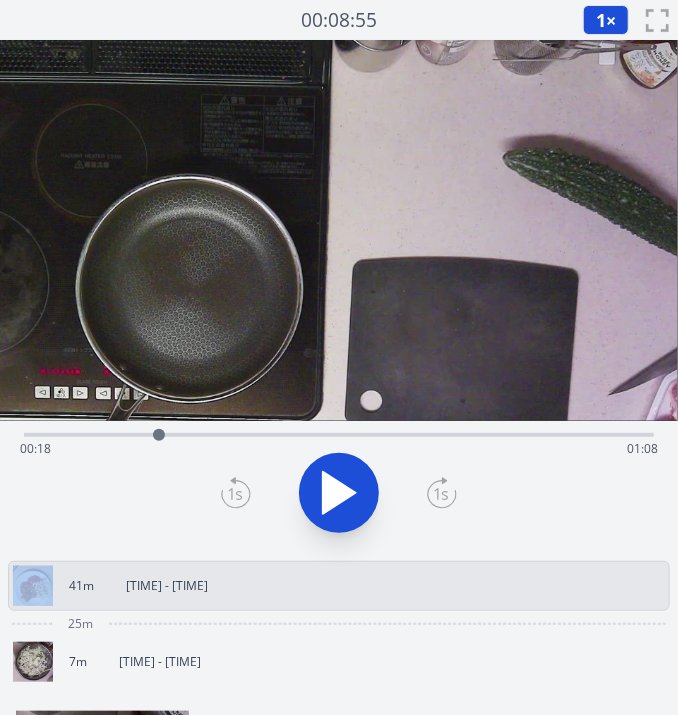drag, startPoint x: 322, startPoint y: 433, endPoint x: 171, endPoint y: 437, distance: 151.05296 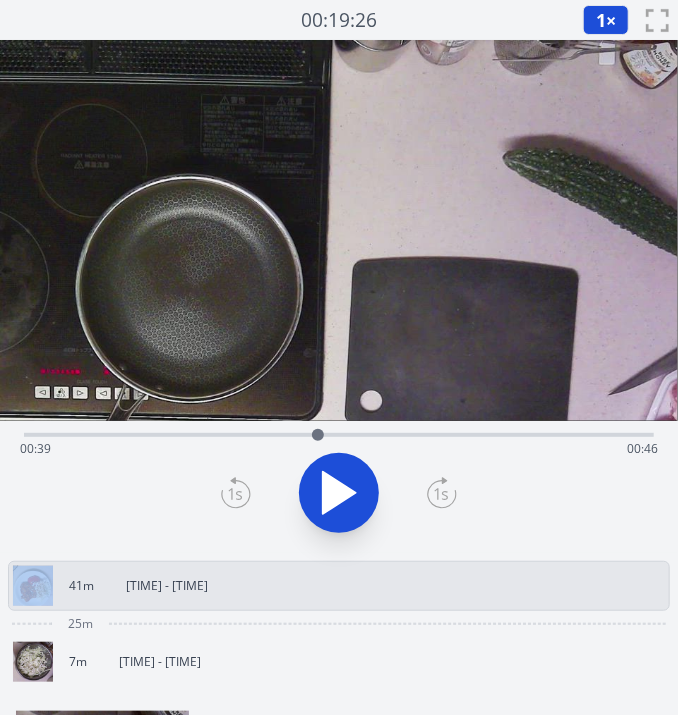 drag, startPoint x: 174, startPoint y: 436, endPoint x: 318, endPoint y: 410, distance: 146.3284 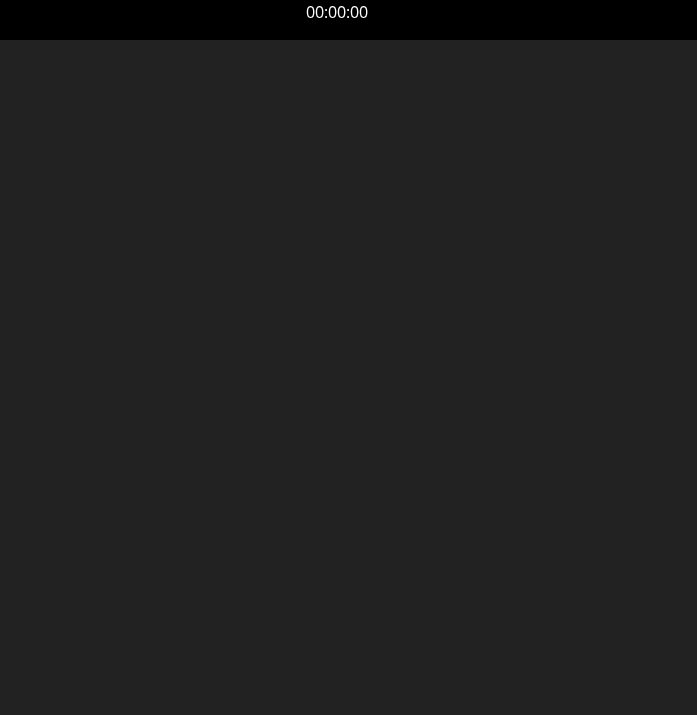 scroll, scrollTop: 0, scrollLeft: 0, axis: both 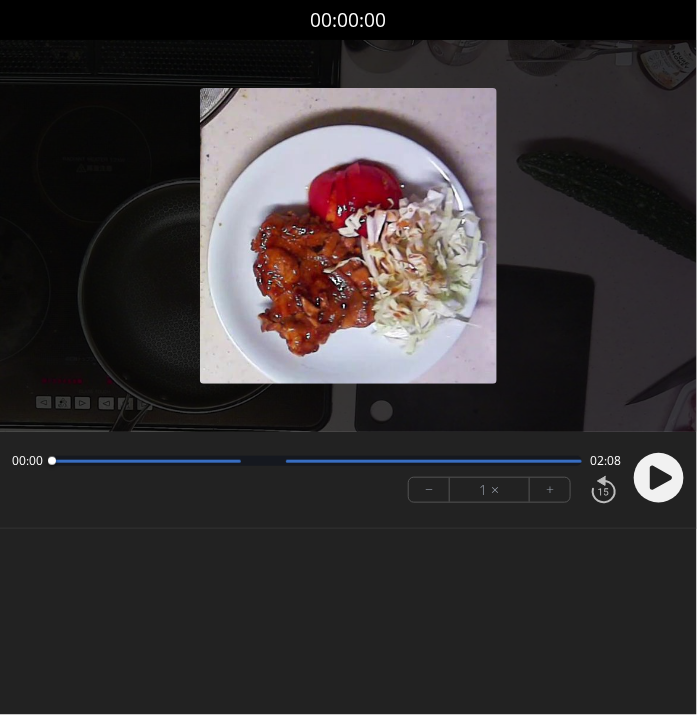 click 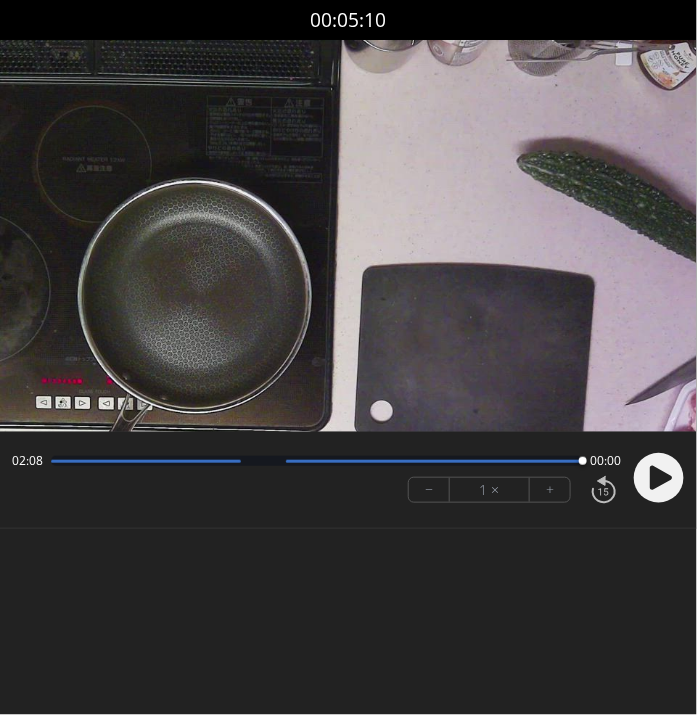 click at bounding box center [316, 461] 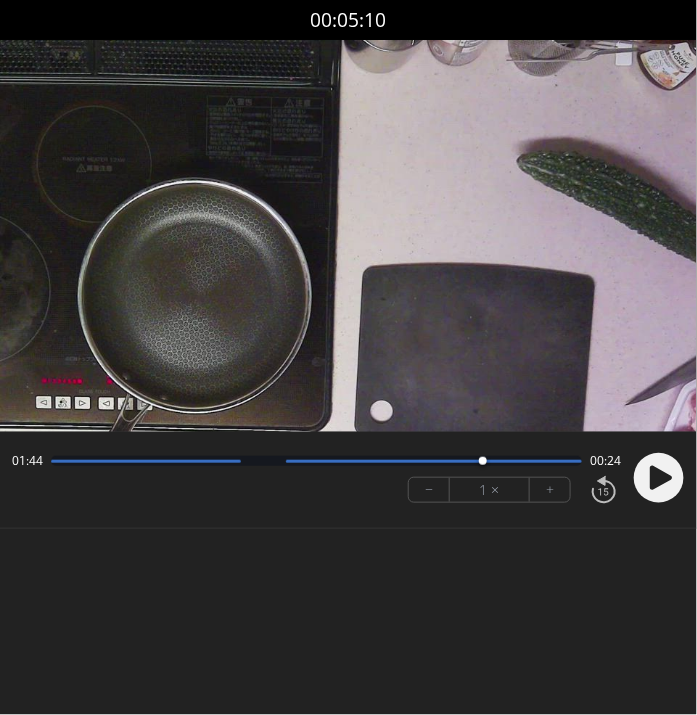 drag, startPoint x: 282, startPoint y: 460, endPoint x: 483, endPoint y: 454, distance: 201.08954 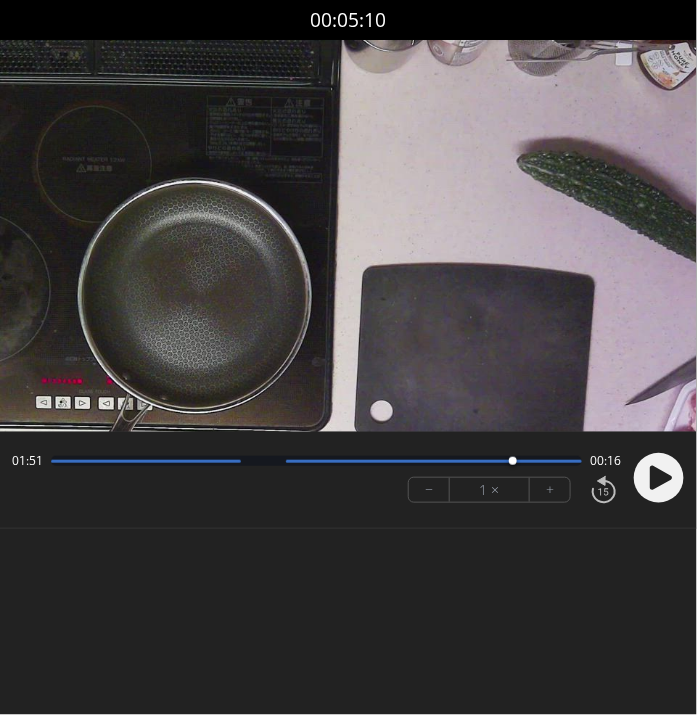 drag, startPoint x: 483, startPoint y: 454, endPoint x: 515, endPoint y: 462, distance: 32.984844 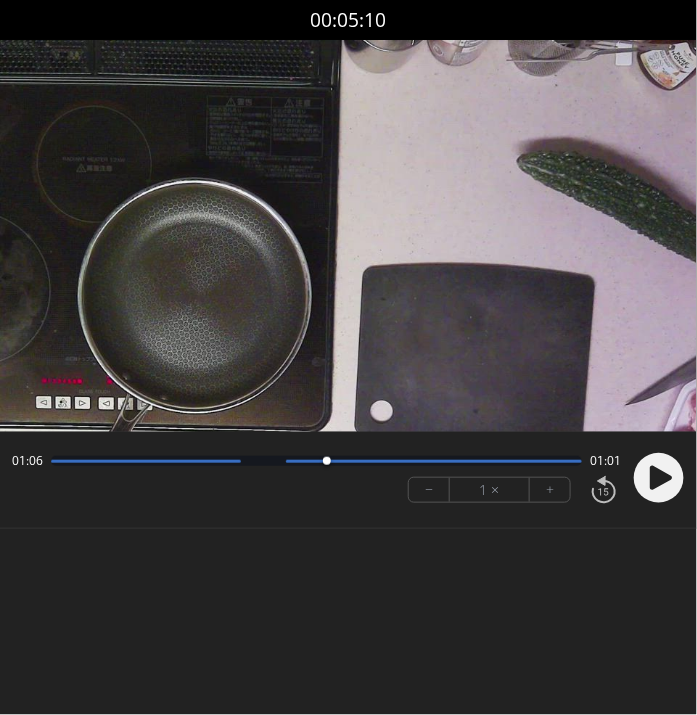 drag, startPoint x: 515, startPoint y: 462, endPoint x: 420, endPoint y: 481, distance: 96.88137 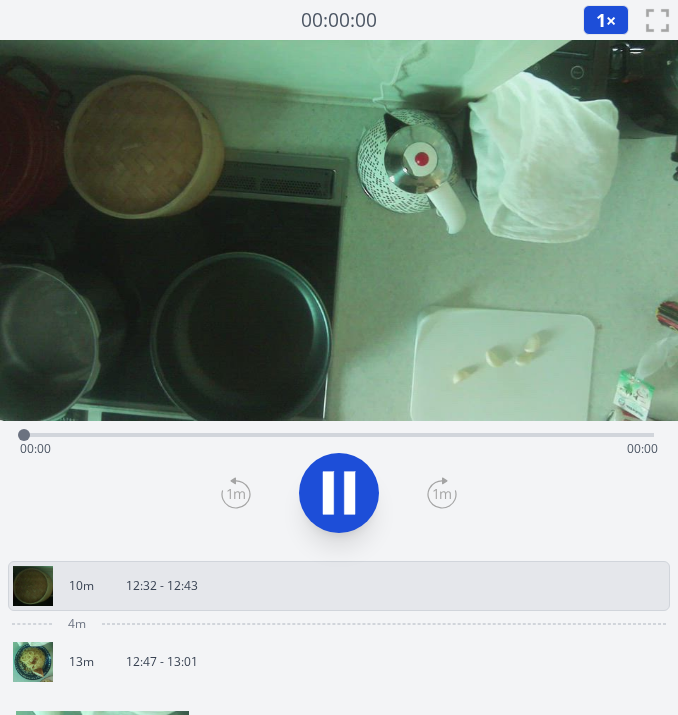 scroll, scrollTop: 0, scrollLeft: 0, axis: both 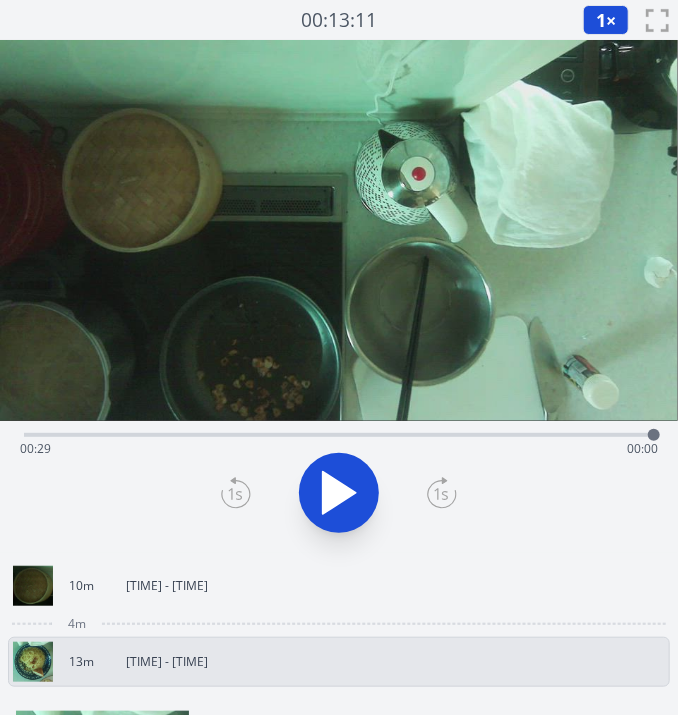 click on "Time elapsed: [TIME]
Time remaining:  [TIME]" at bounding box center [339, 449] 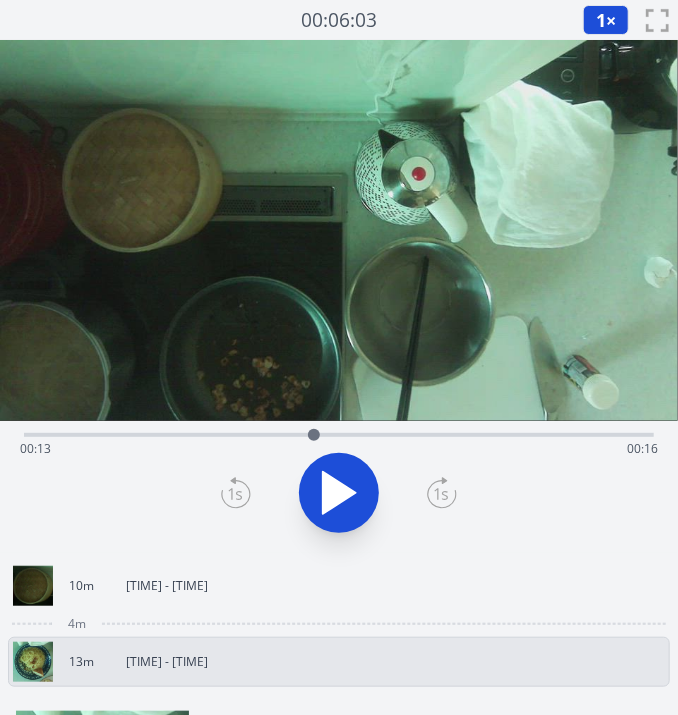 drag, startPoint x: 485, startPoint y: 432, endPoint x: 315, endPoint y: 433, distance: 170.00294 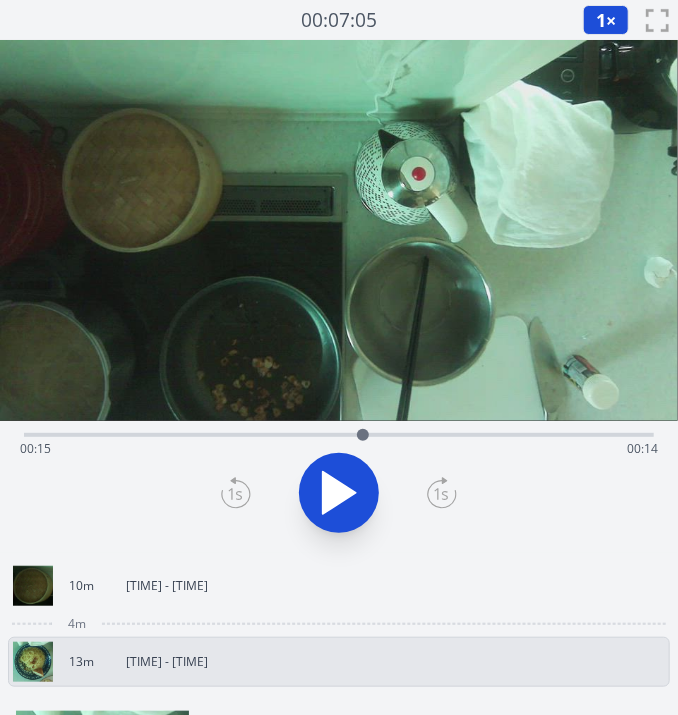 drag, startPoint x: 315, startPoint y: 433, endPoint x: 364, endPoint y: 439, distance: 49.365982 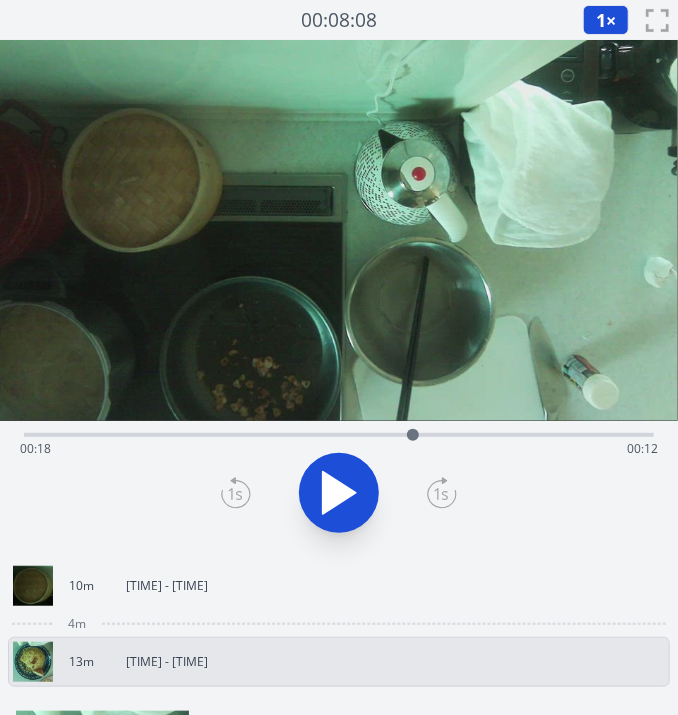 click at bounding box center [413, 435] 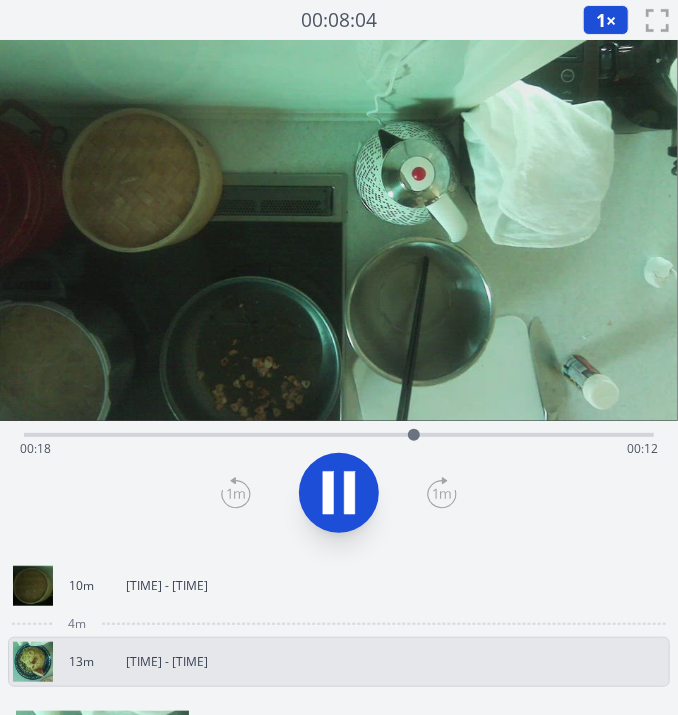 click 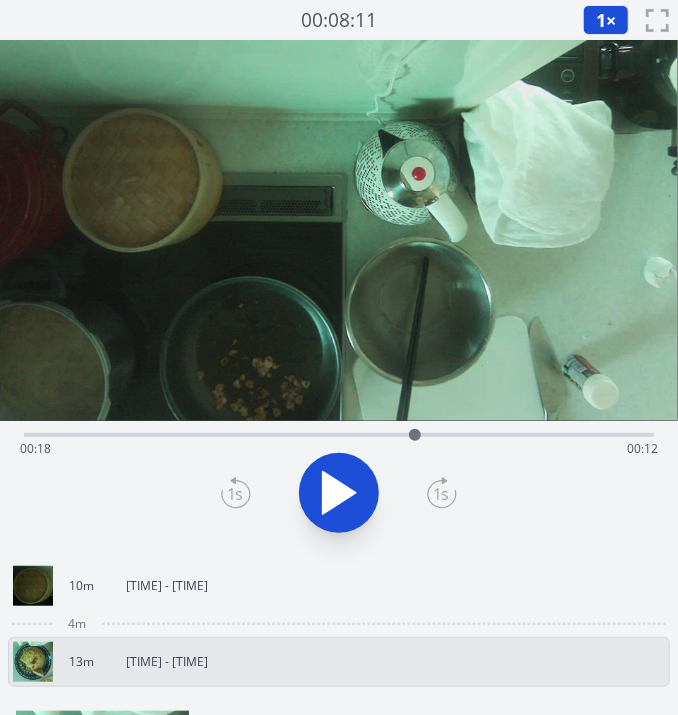 click on "1 ×" at bounding box center [606, 20] 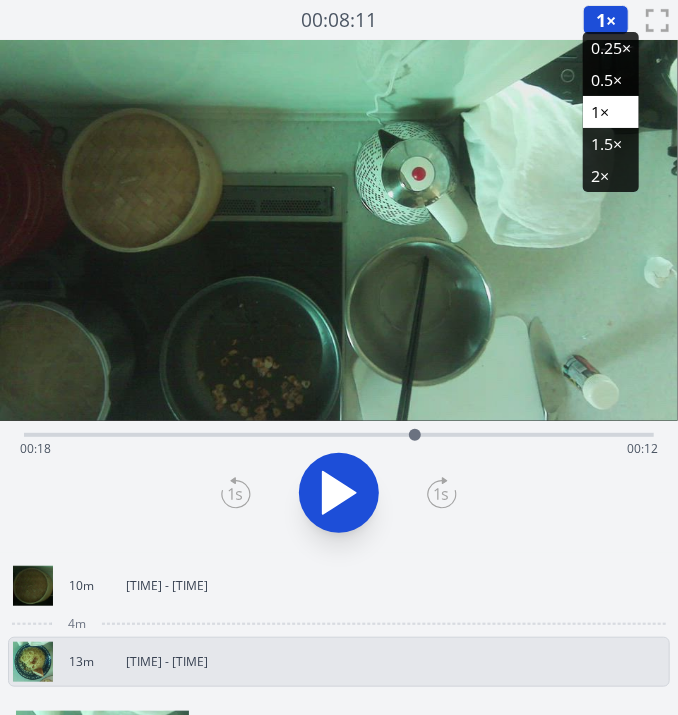click on "0.25×" at bounding box center [611, 48] 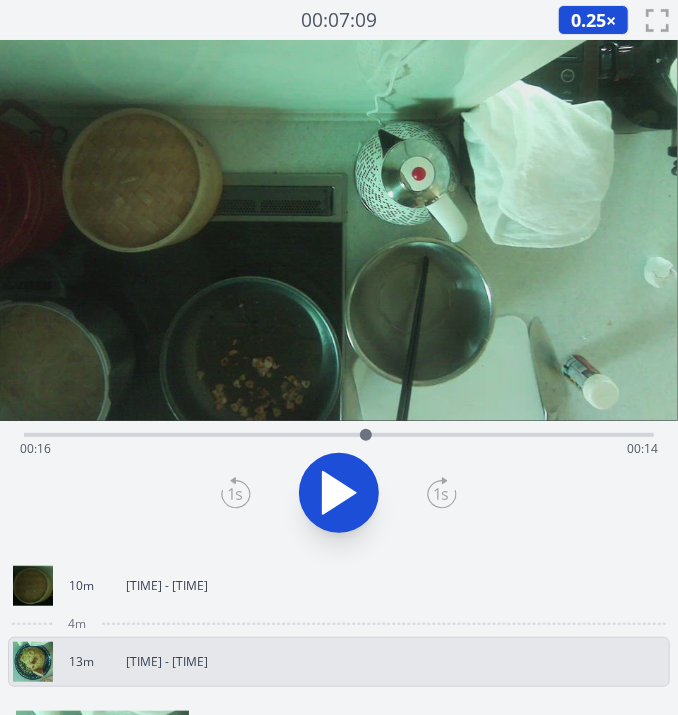 drag, startPoint x: 409, startPoint y: 434, endPoint x: 366, endPoint y: 440, distance: 43.416588 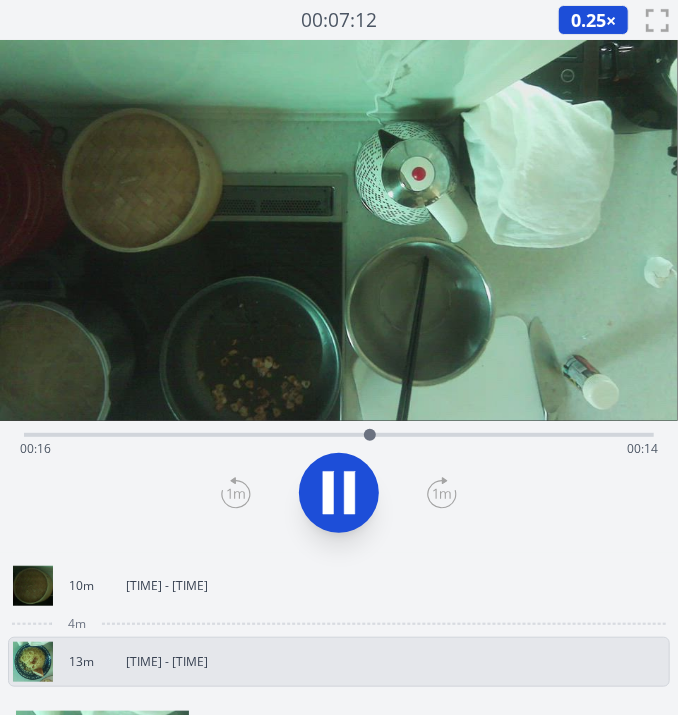 click 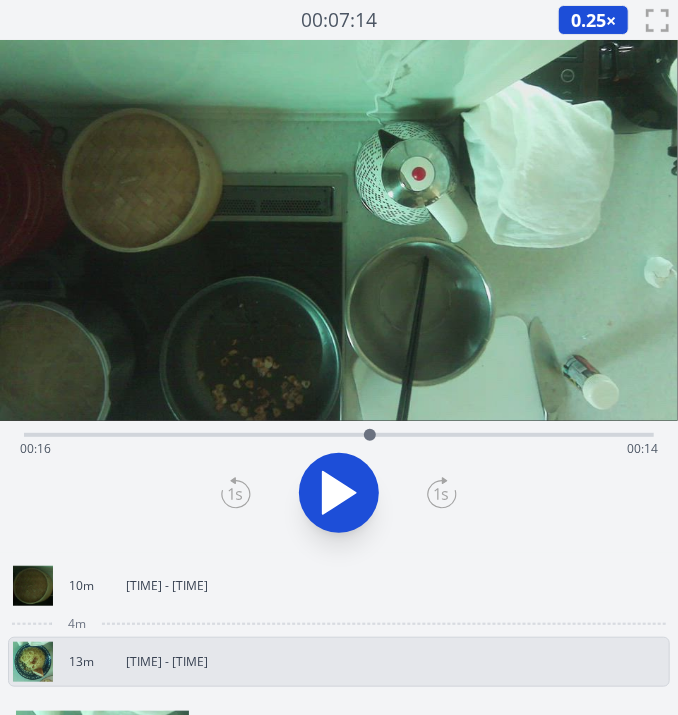 click at bounding box center [370, 435] 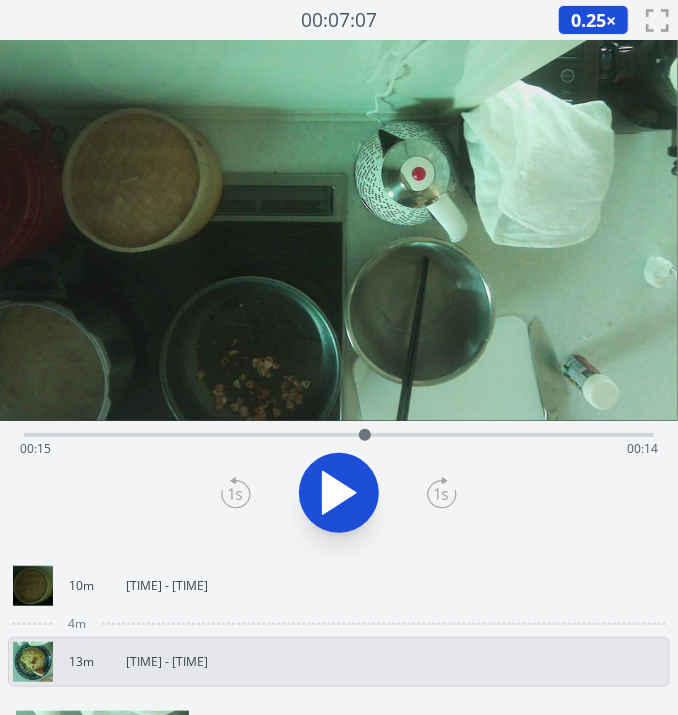 click at bounding box center (365, 435) 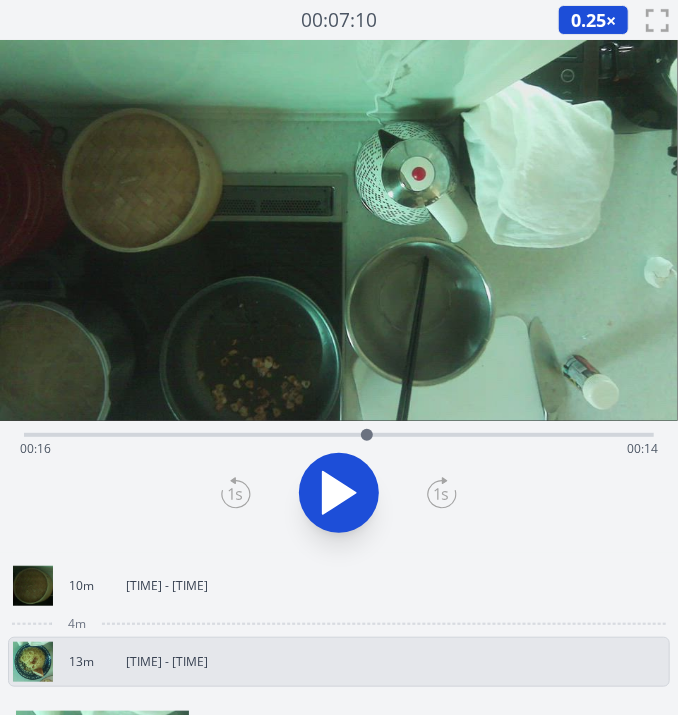 click at bounding box center (367, 435) 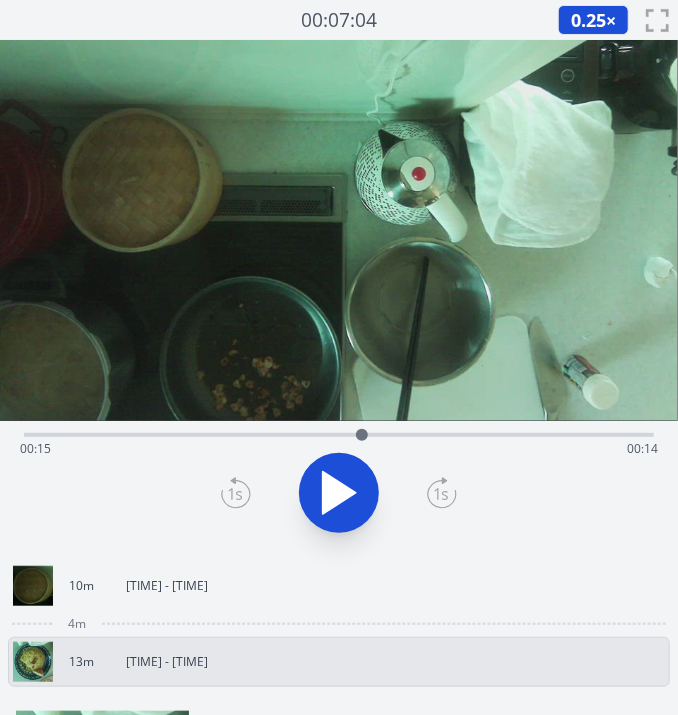 click at bounding box center (362, 435) 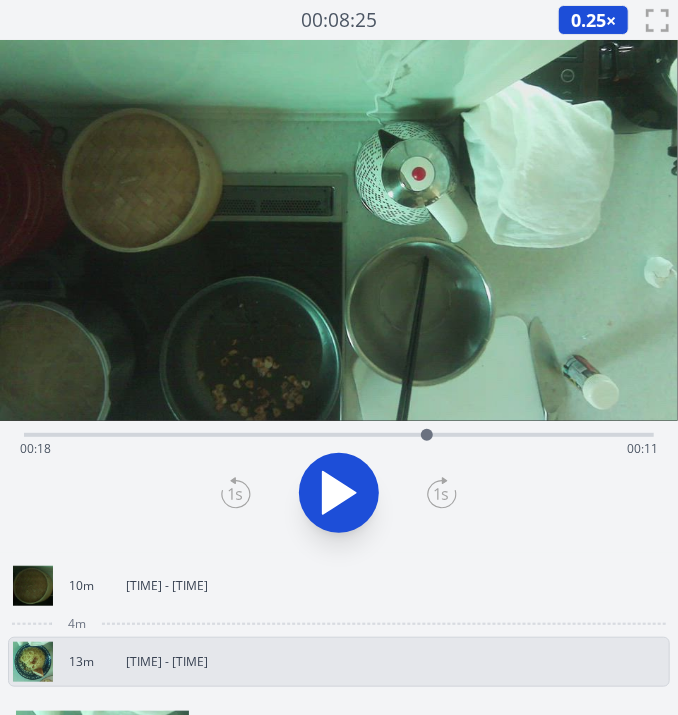drag, startPoint x: 365, startPoint y: 437, endPoint x: 427, endPoint y: 430, distance: 62.39391 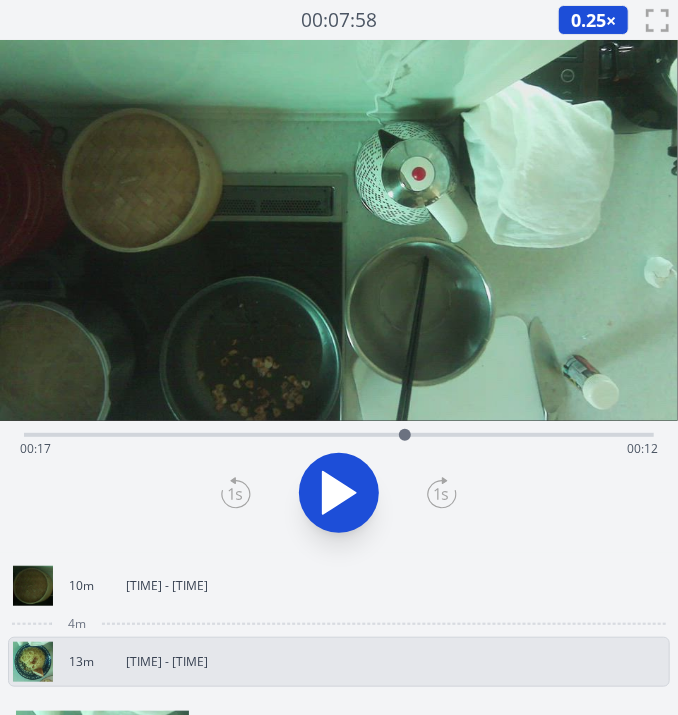 drag, startPoint x: 427, startPoint y: 430, endPoint x: 405, endPoint y: 423, distance: 23.086792 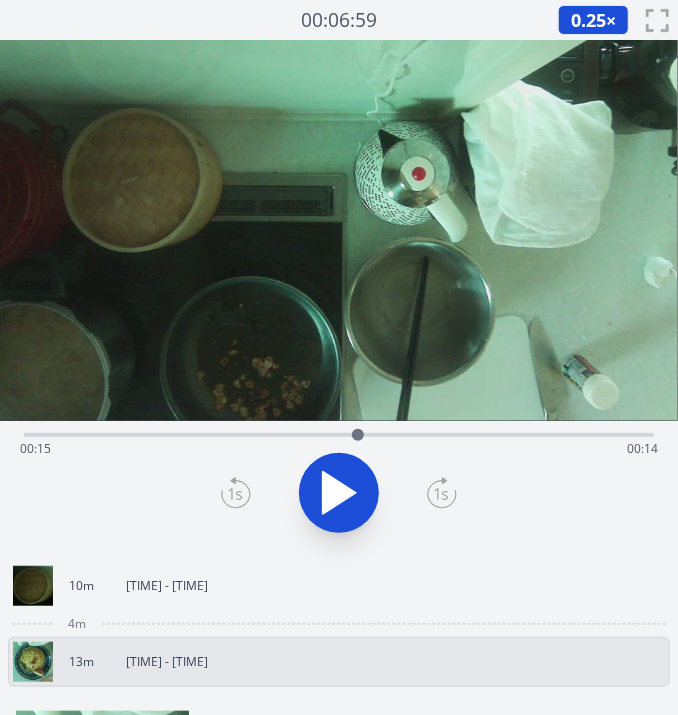 drag, startPoint x: 403, startPoint y: 439, endPoint x: 358, endPoint y: 440, distance: 45.01111 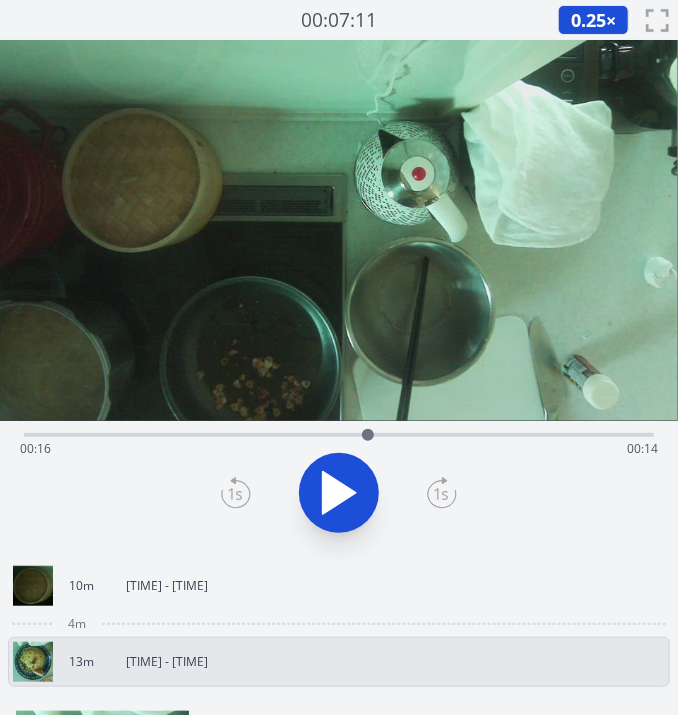 click at bounding box center [368, 435] 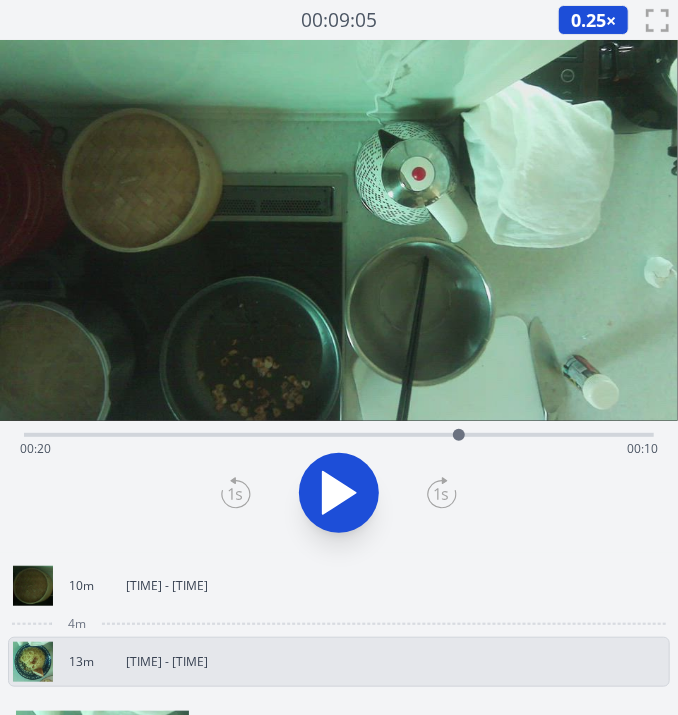 drag, startPoint x: 367, startPoint y: 442, endPoint x: 460, endPoint y: 435, distance: 93.26307 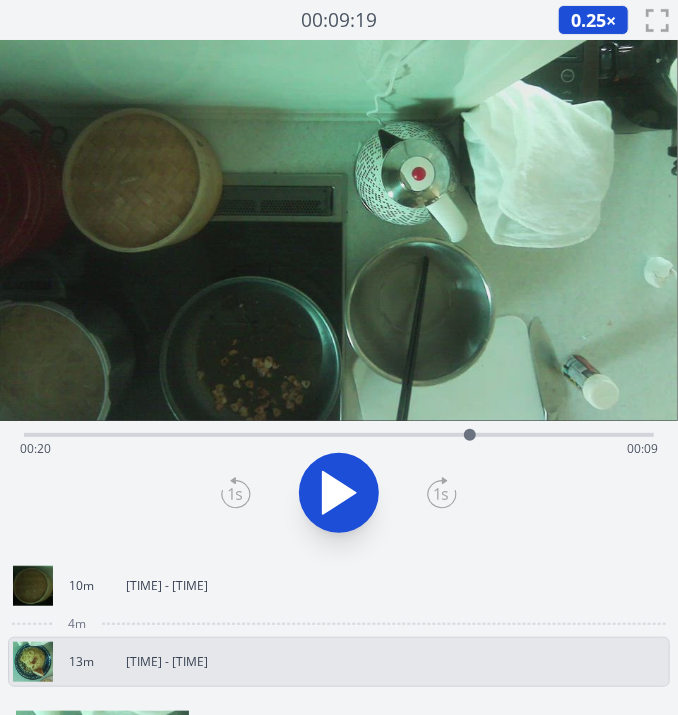 click at bounding box center [470, 435] 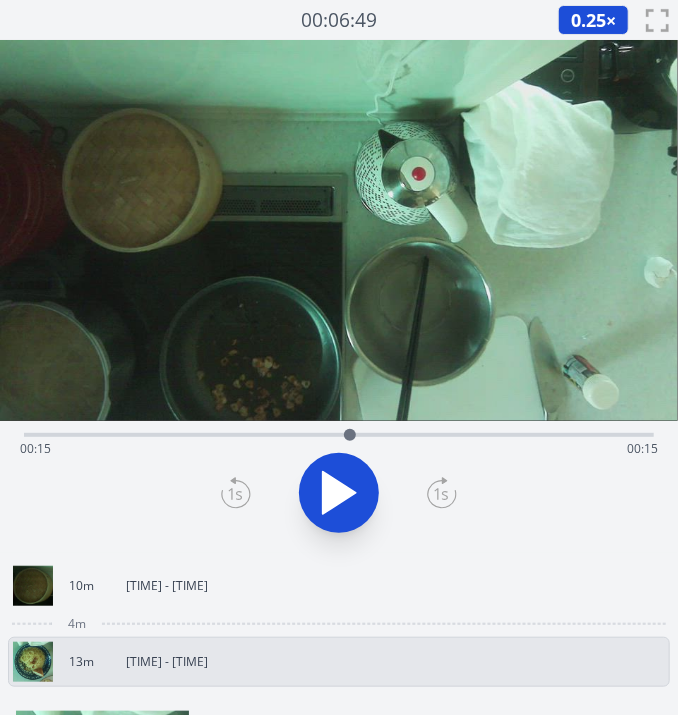 drag, startPoint x: 470, startPoint y: 435, endPoint x: 350, endPoint y: 439, distance: 120.06665 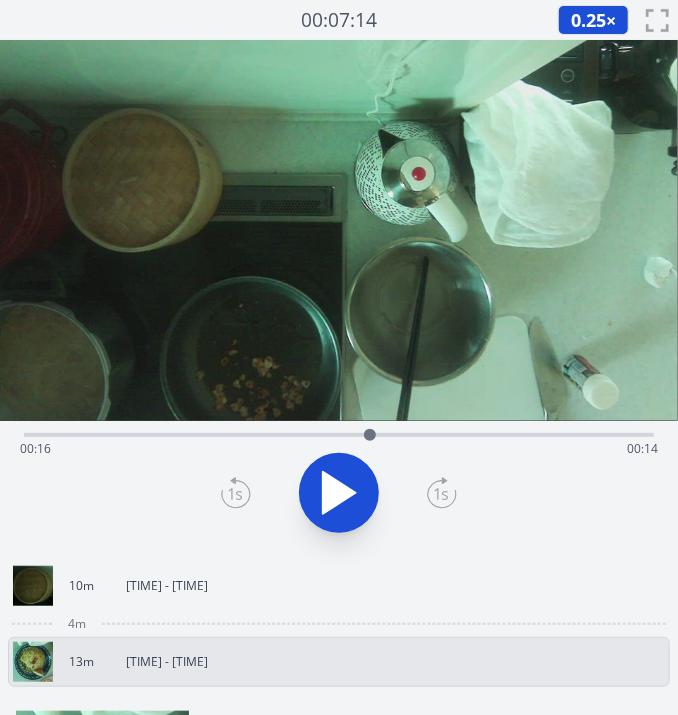 drag, startPoint x: 350, startPoint y: 439, endPoint x: 370, endPoint y: 451, distance: 23.323807 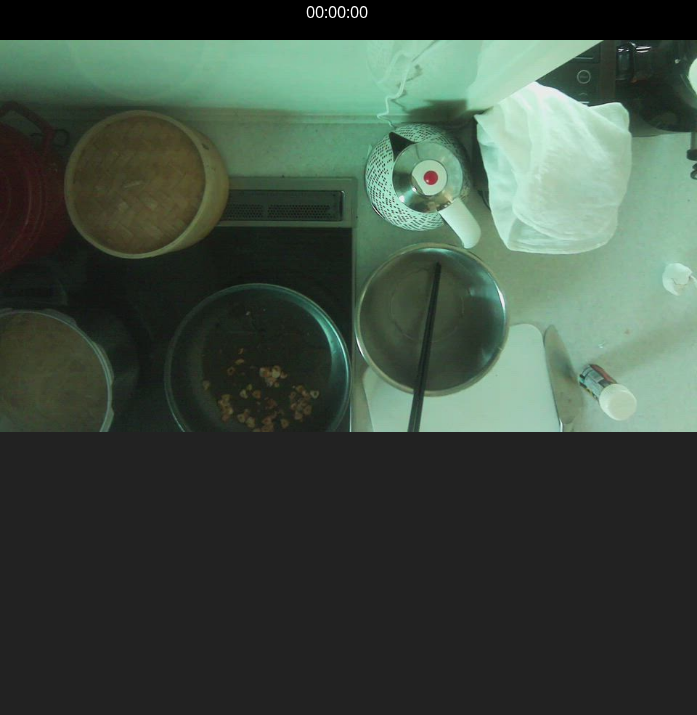 scroll, scrollTop: 0, scrollLeft: 0, axis: both 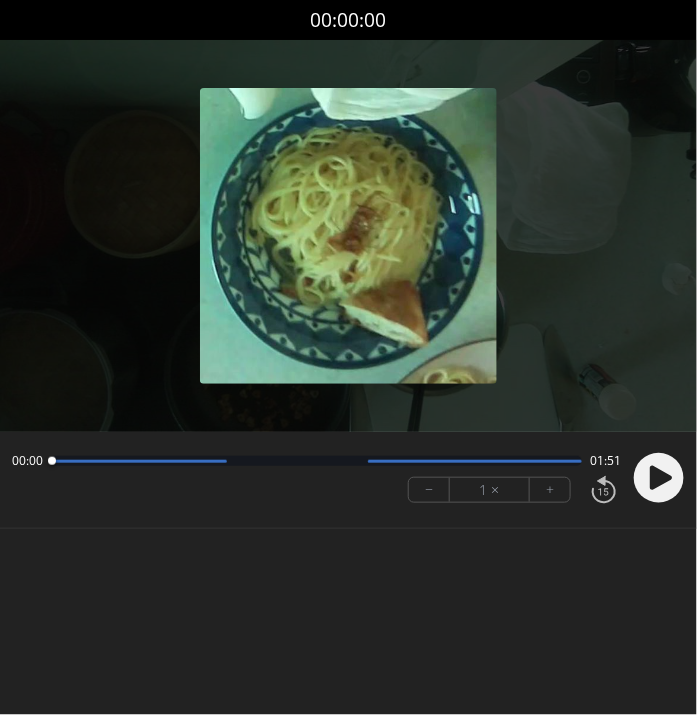 click 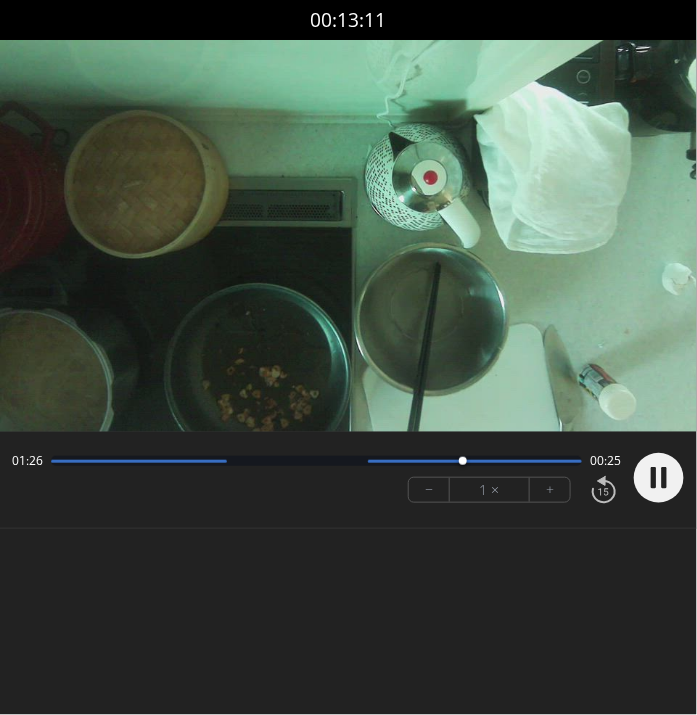 click on "Discard Recording?
You will not be able to recover this once discarded.
Cancel
Discard Recording
00:13:11
Permission to record audio We need to use the microphone to record your voiceover for coaching. Permission to record audio We need to use the microphone to record your voiceover for coaching." at bounding box center (348, 357) 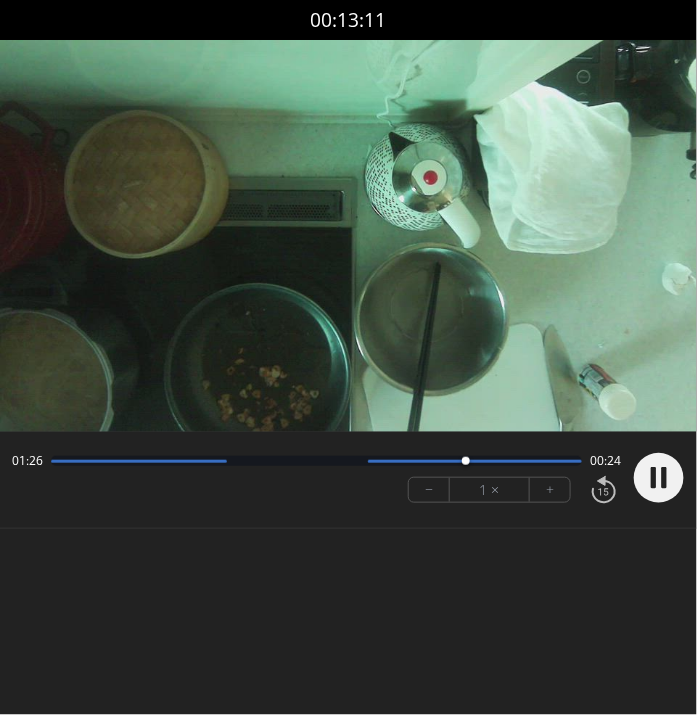 click 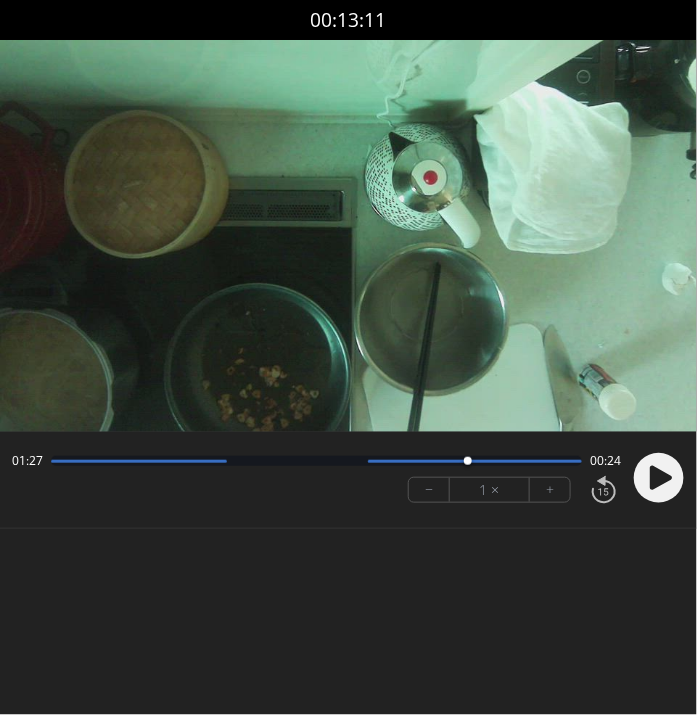 click on "Discard Recording?
You will not be able to recover this once discarded.
Cancel
Discard Recording
00:13:11
Permission to record audio We need to use the microphone to record your voiceover for coaching. Permission to record audio We need to use the microphone to record your voiceover for coaching." at bounding box center (348, 357) 